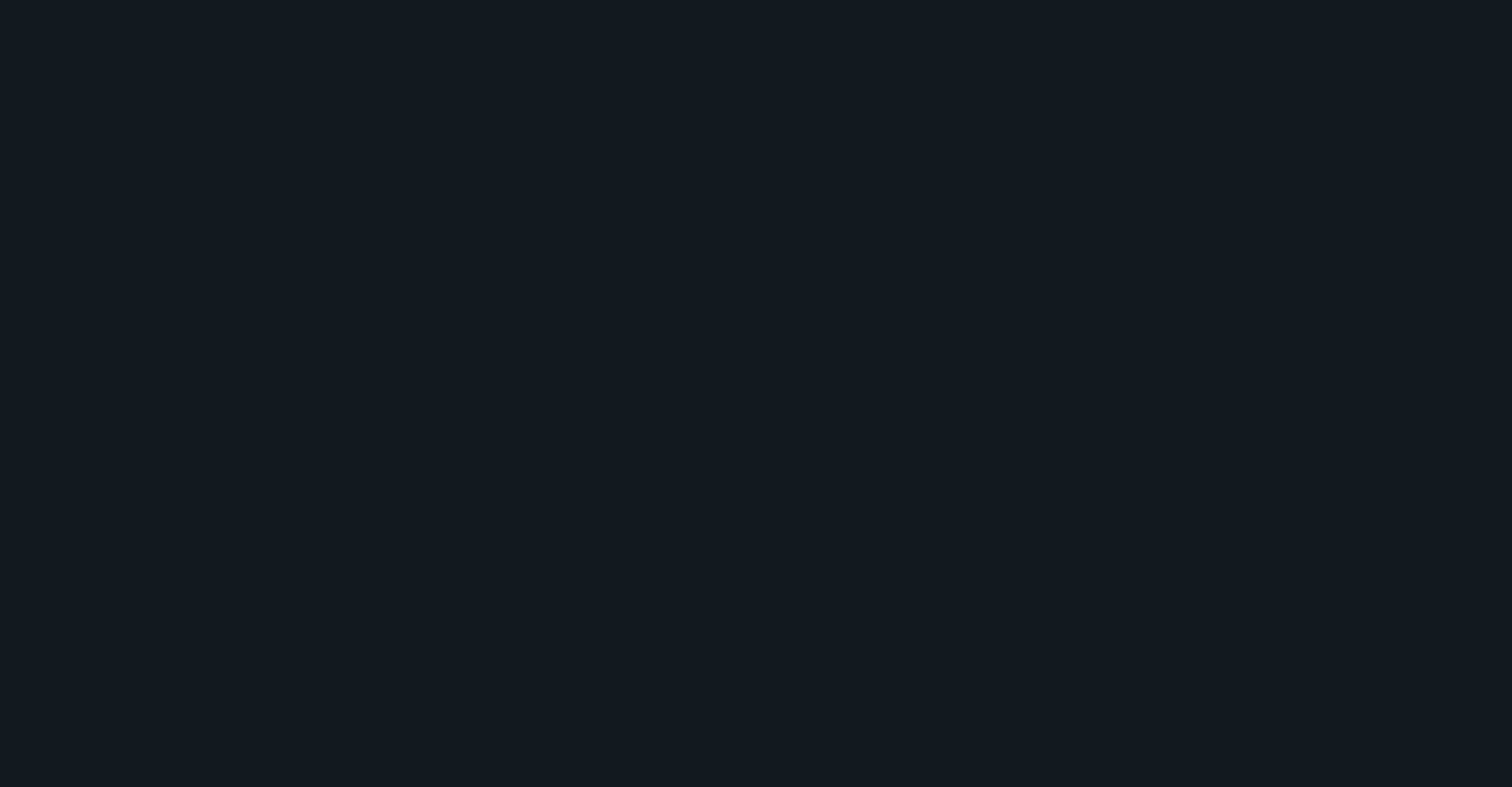 scroll, scrollTop: 0, scrollLeft: 0, axis: both 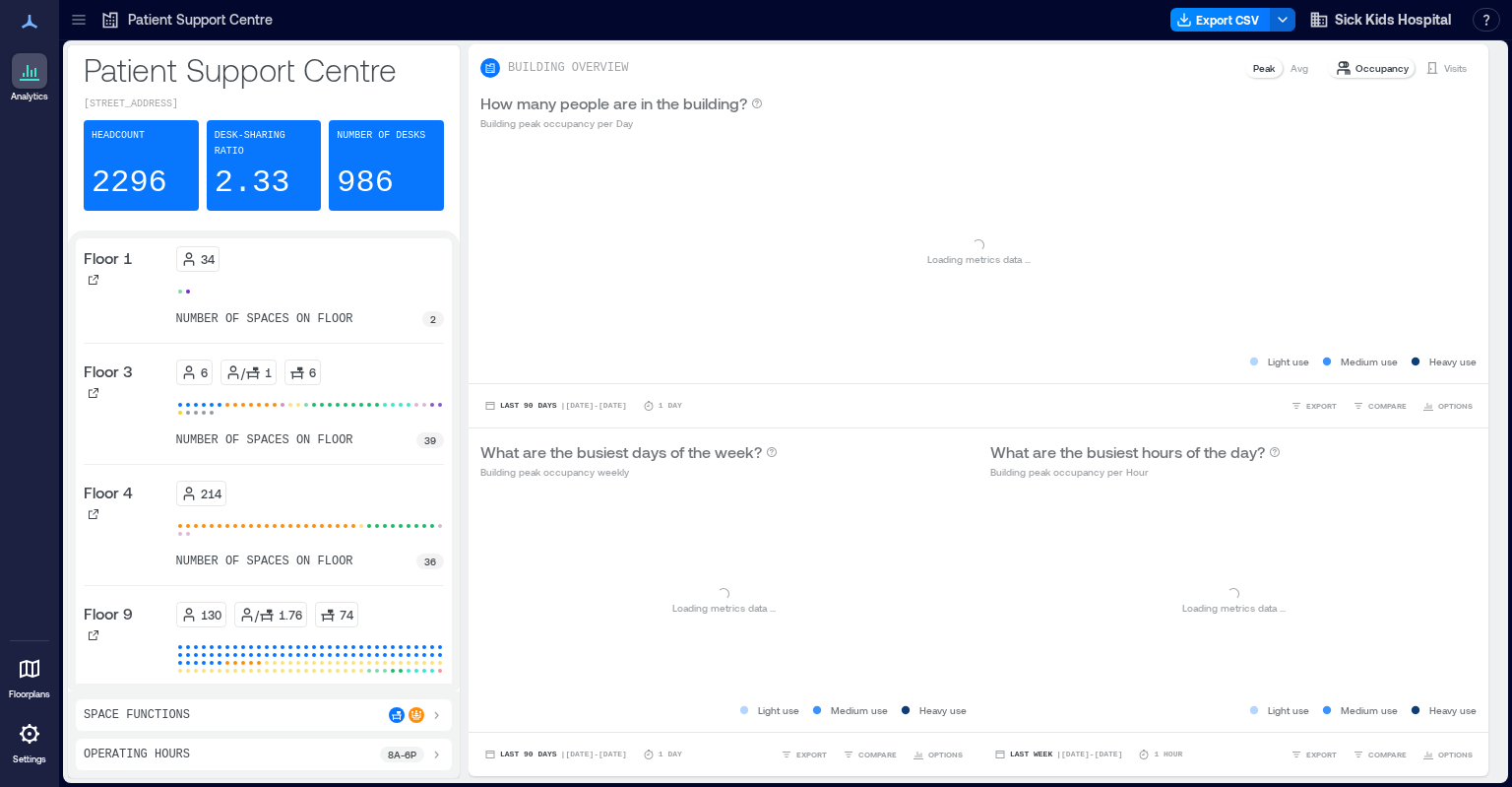 click 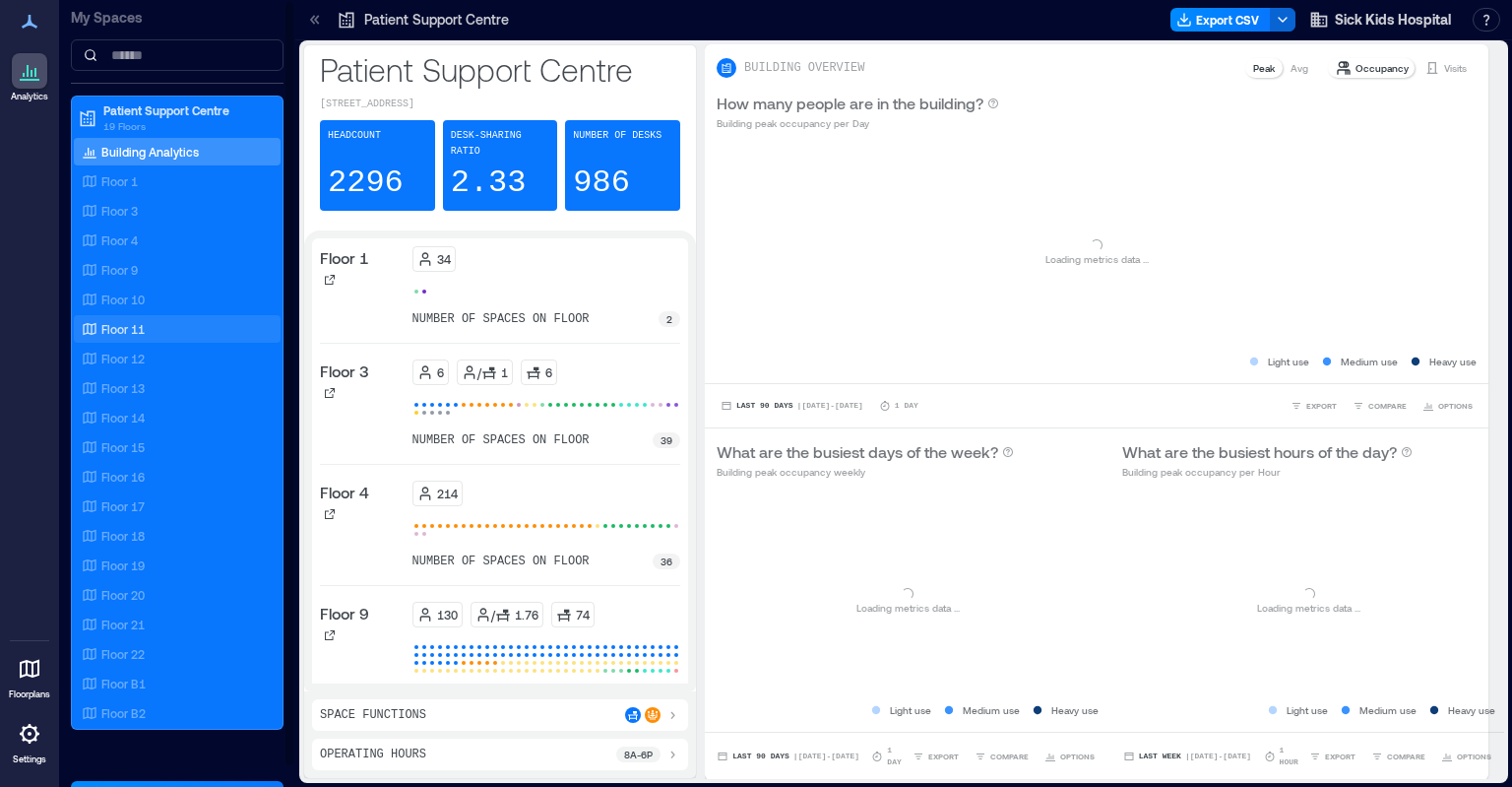 click on "Floor 11" at bounding box center (123, 329) 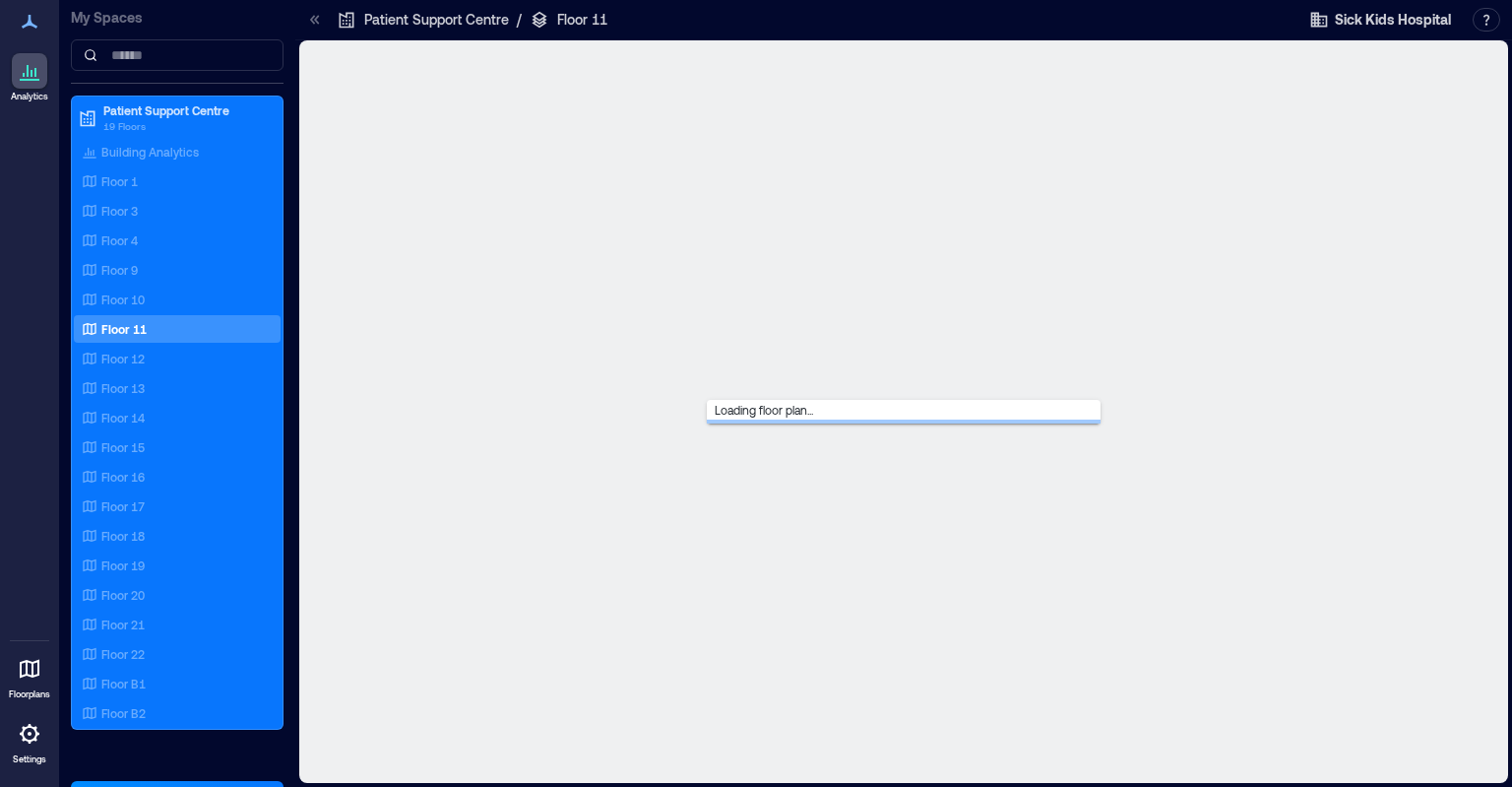 click 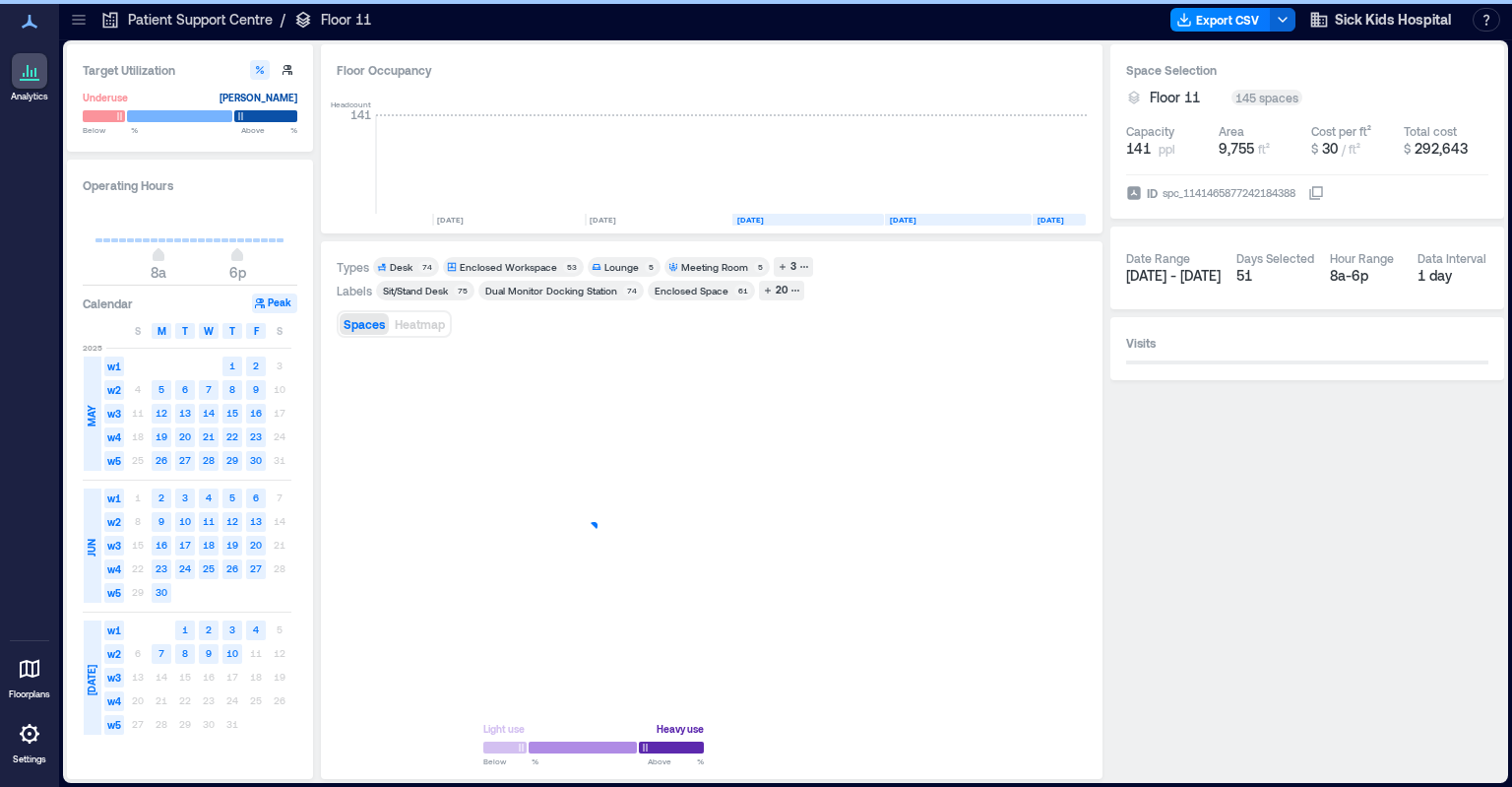 scroll, scrollTop: 0, scrollLeft: 3697, axis: horizontal 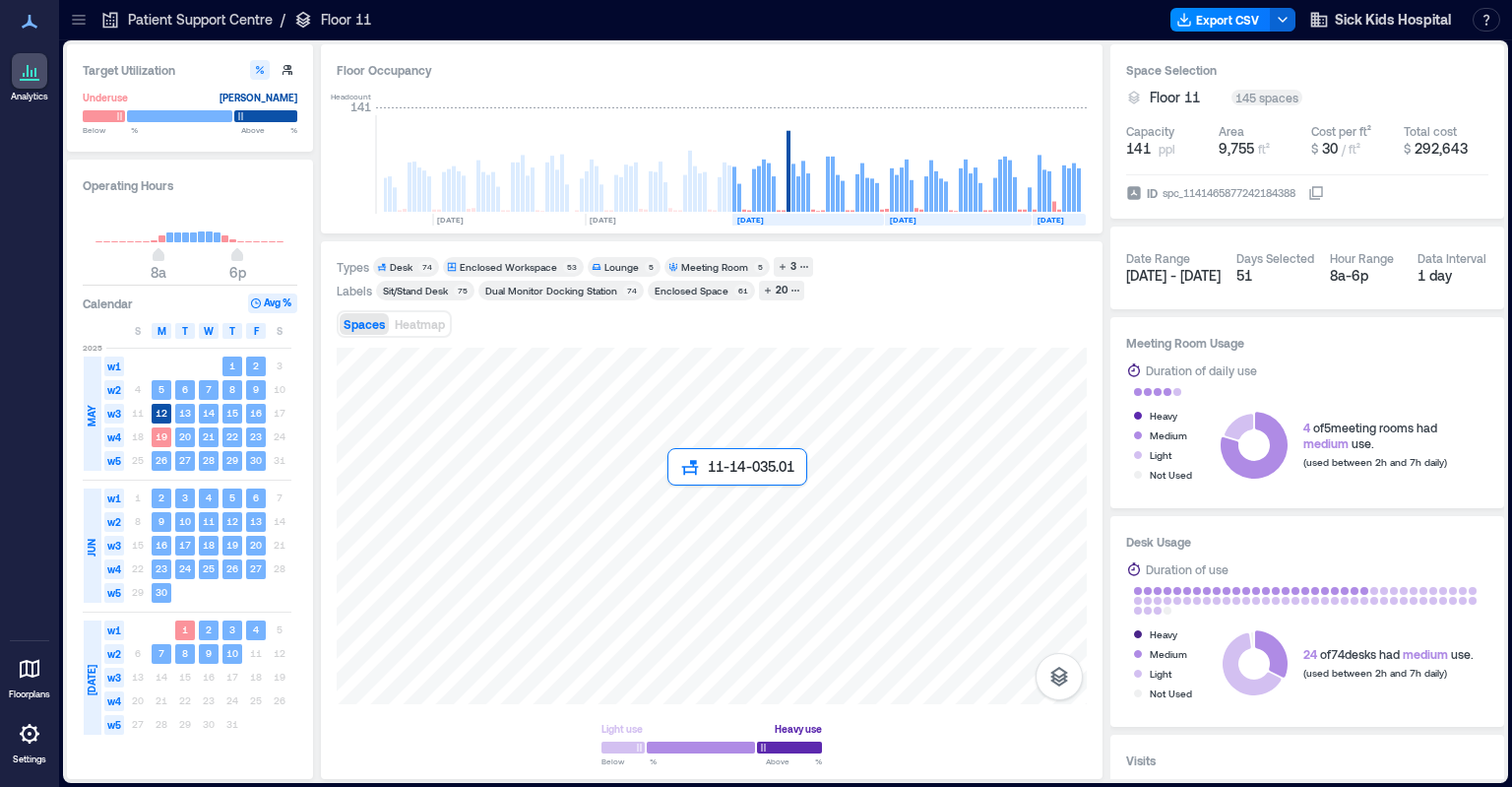 click at bounding box center [712, 526] 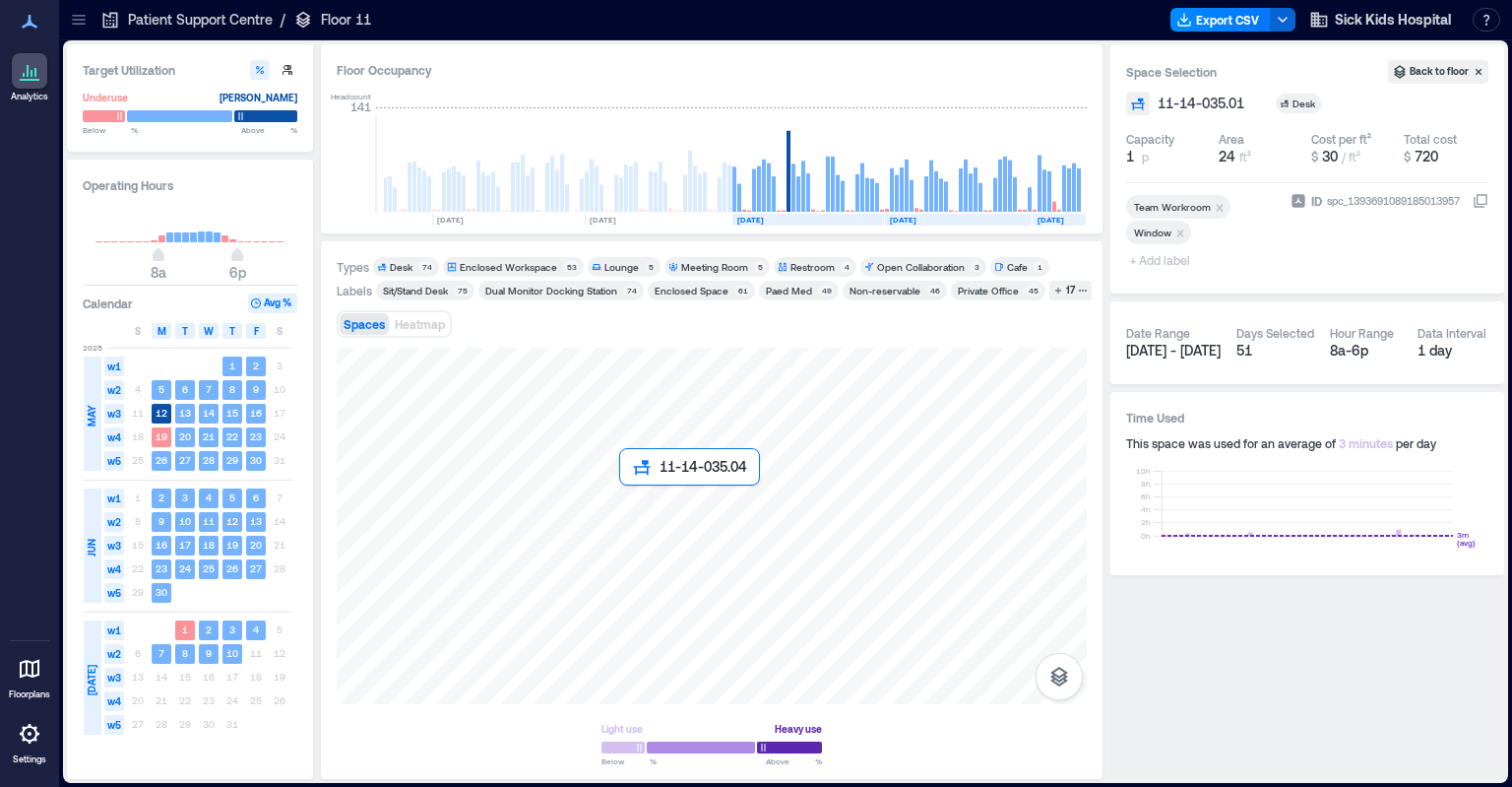 click at bounding box center [712, 526] 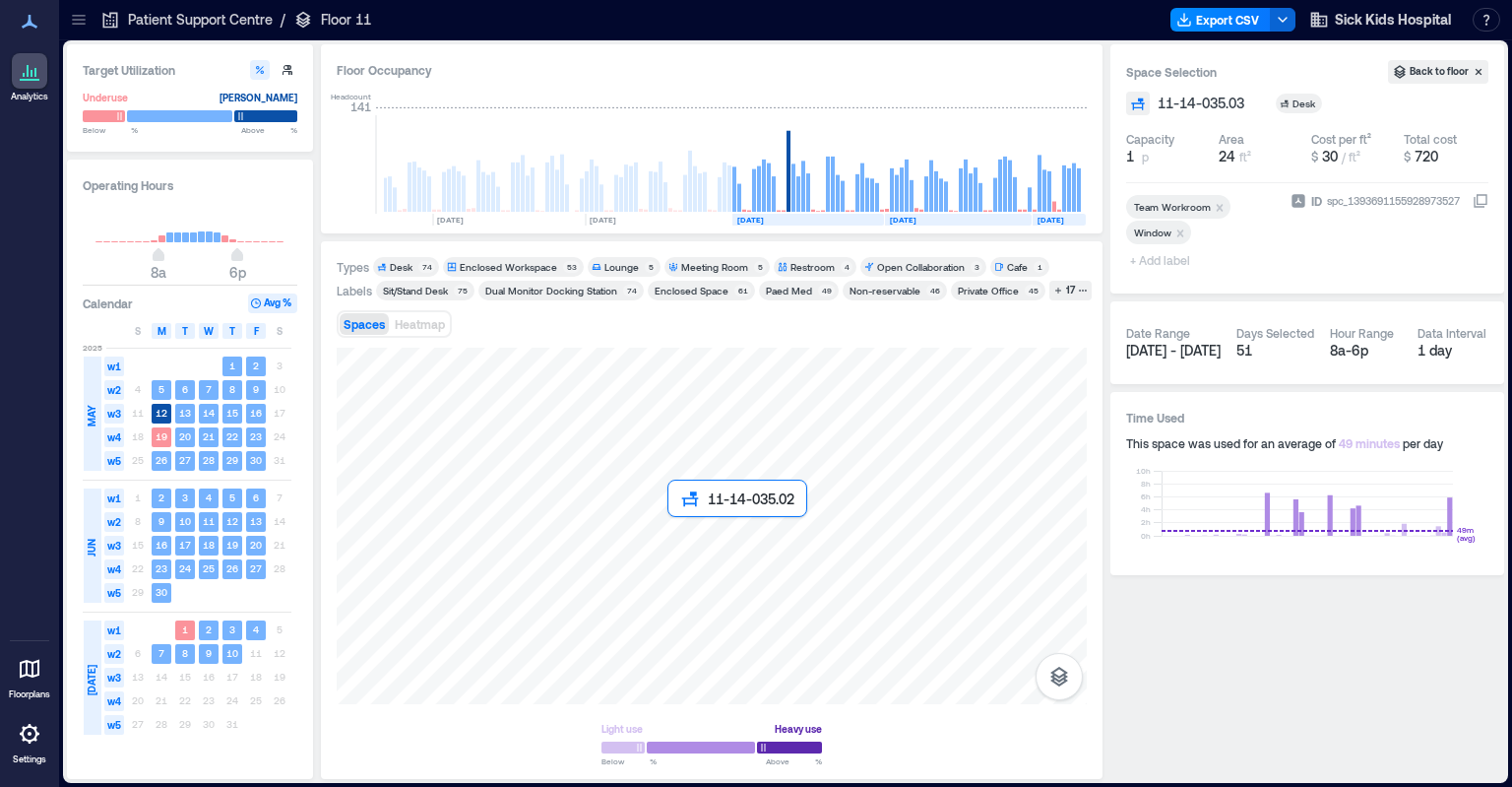 click at bounding box center [712, 526] 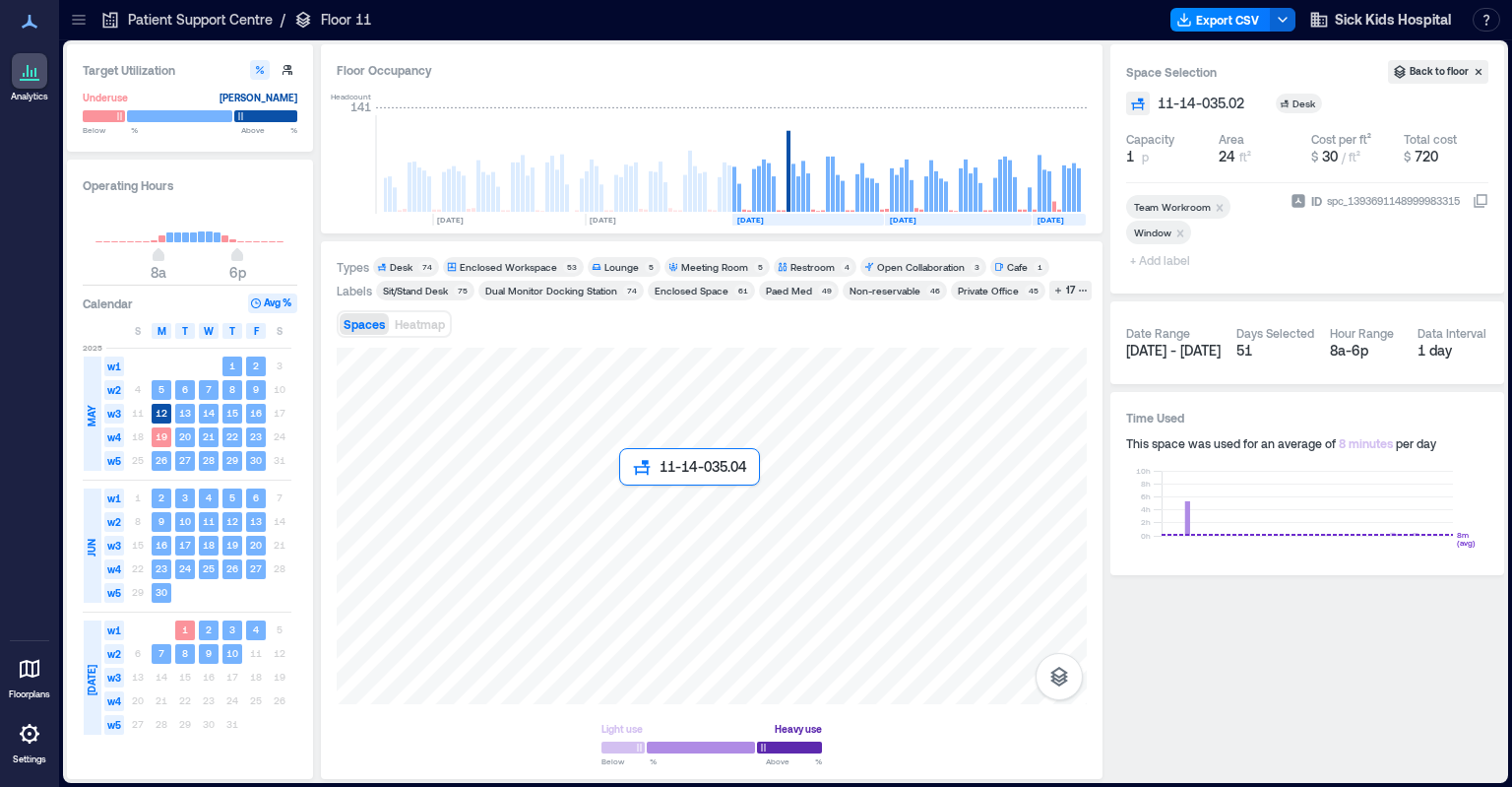 click at bounding box center [712, 526] 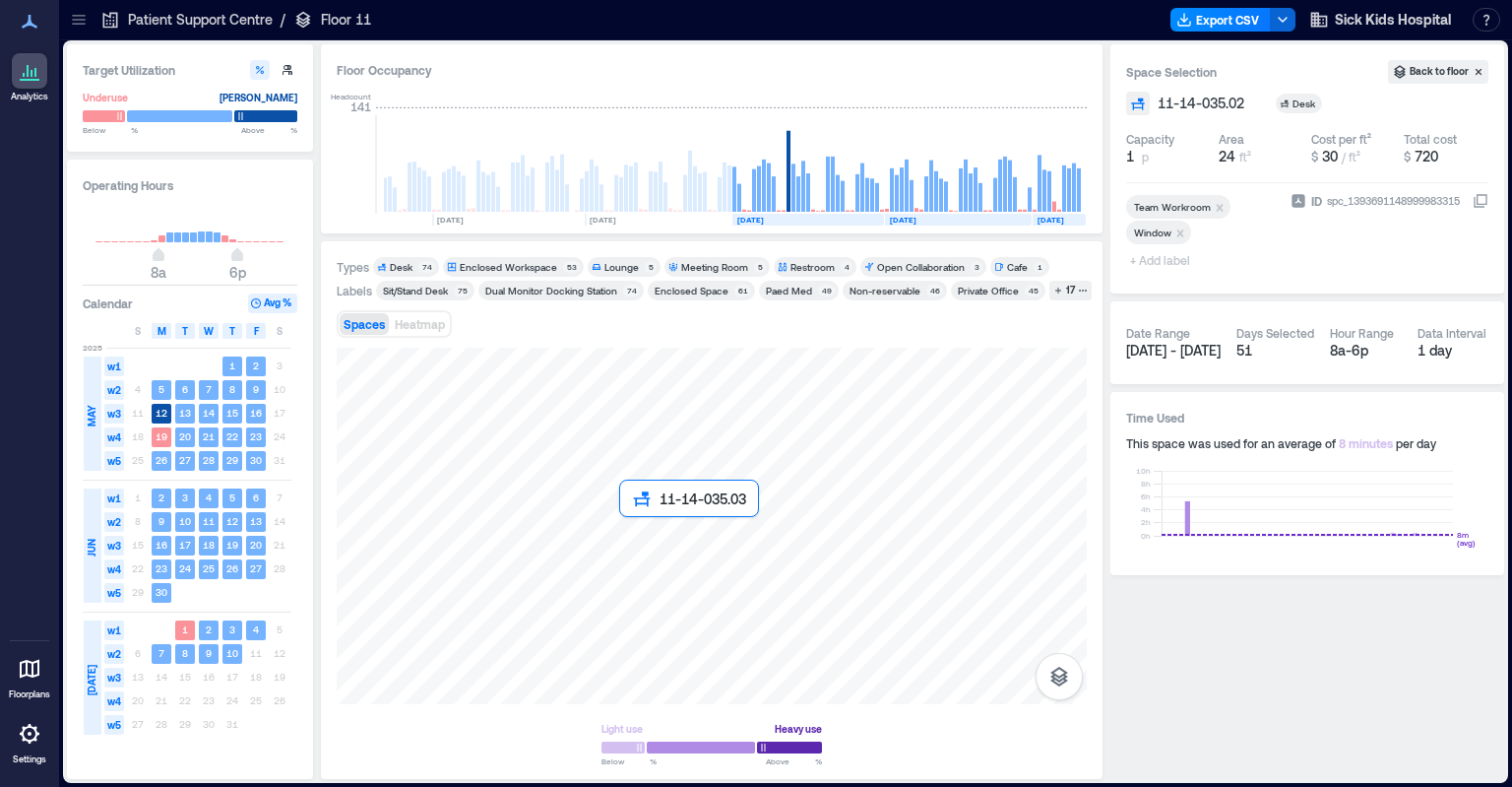 click at bounding box center (712, 526) 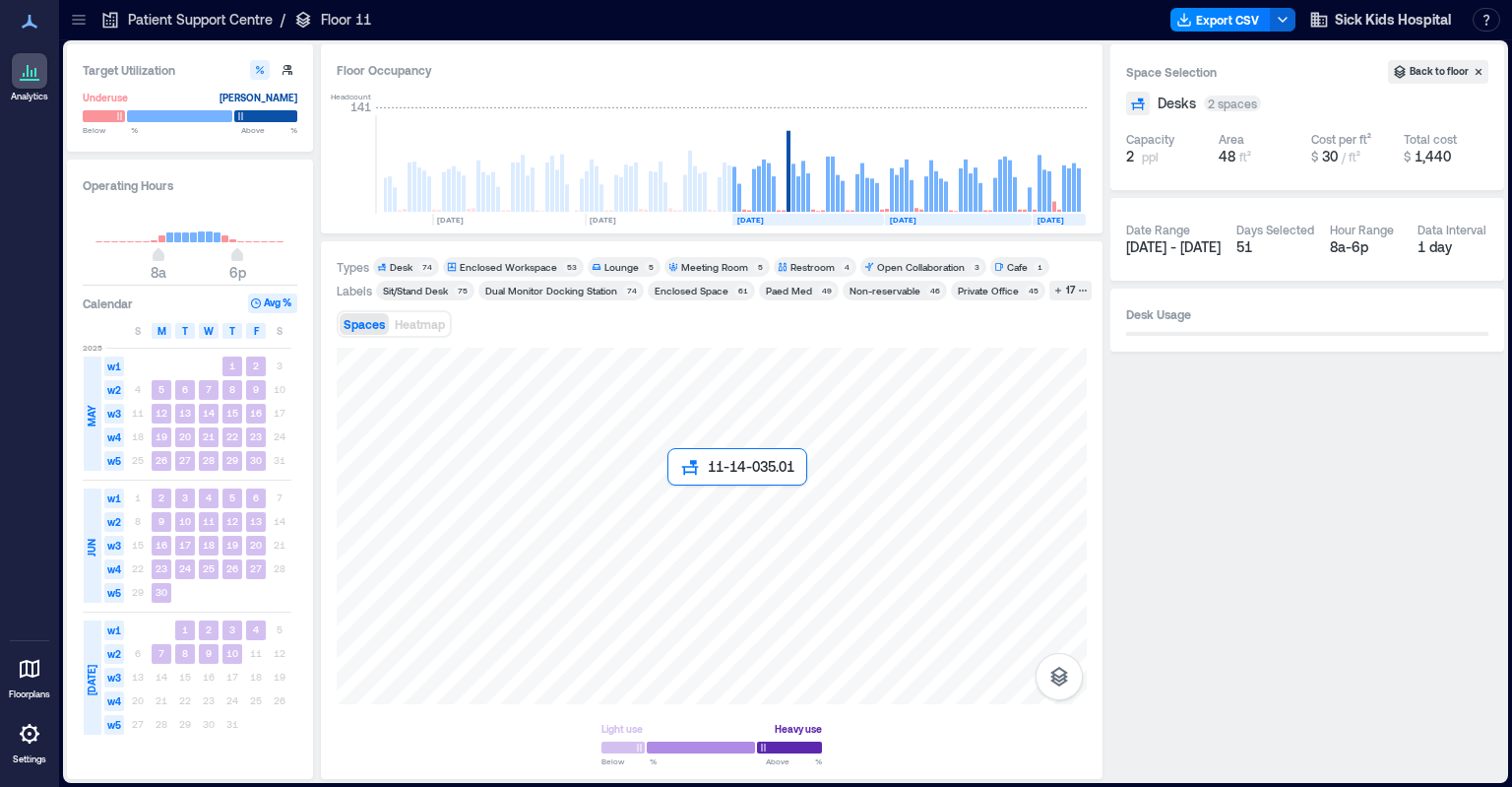 click at bounding box center (712, 526) 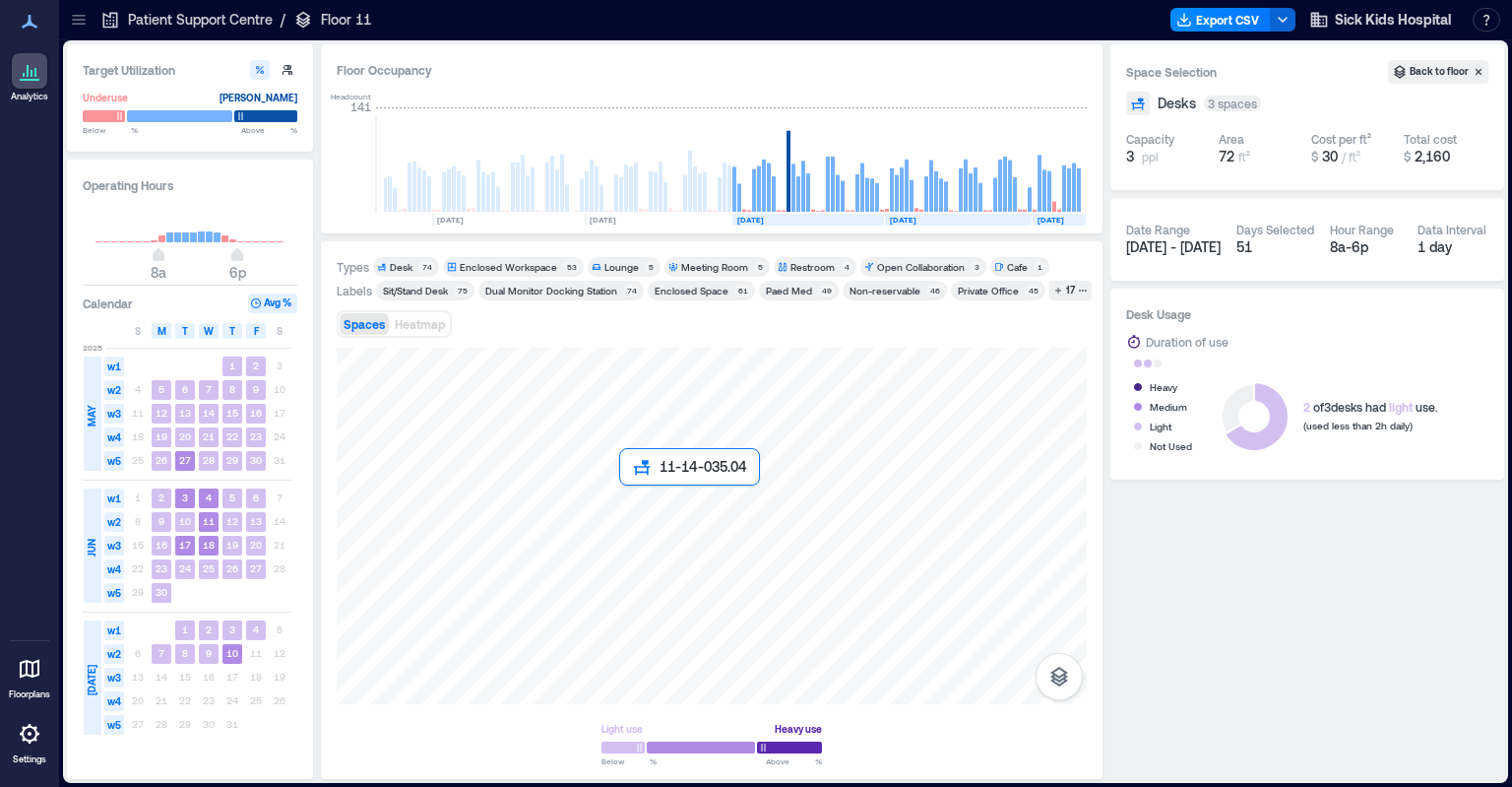 click at bounding box center (712, 526) 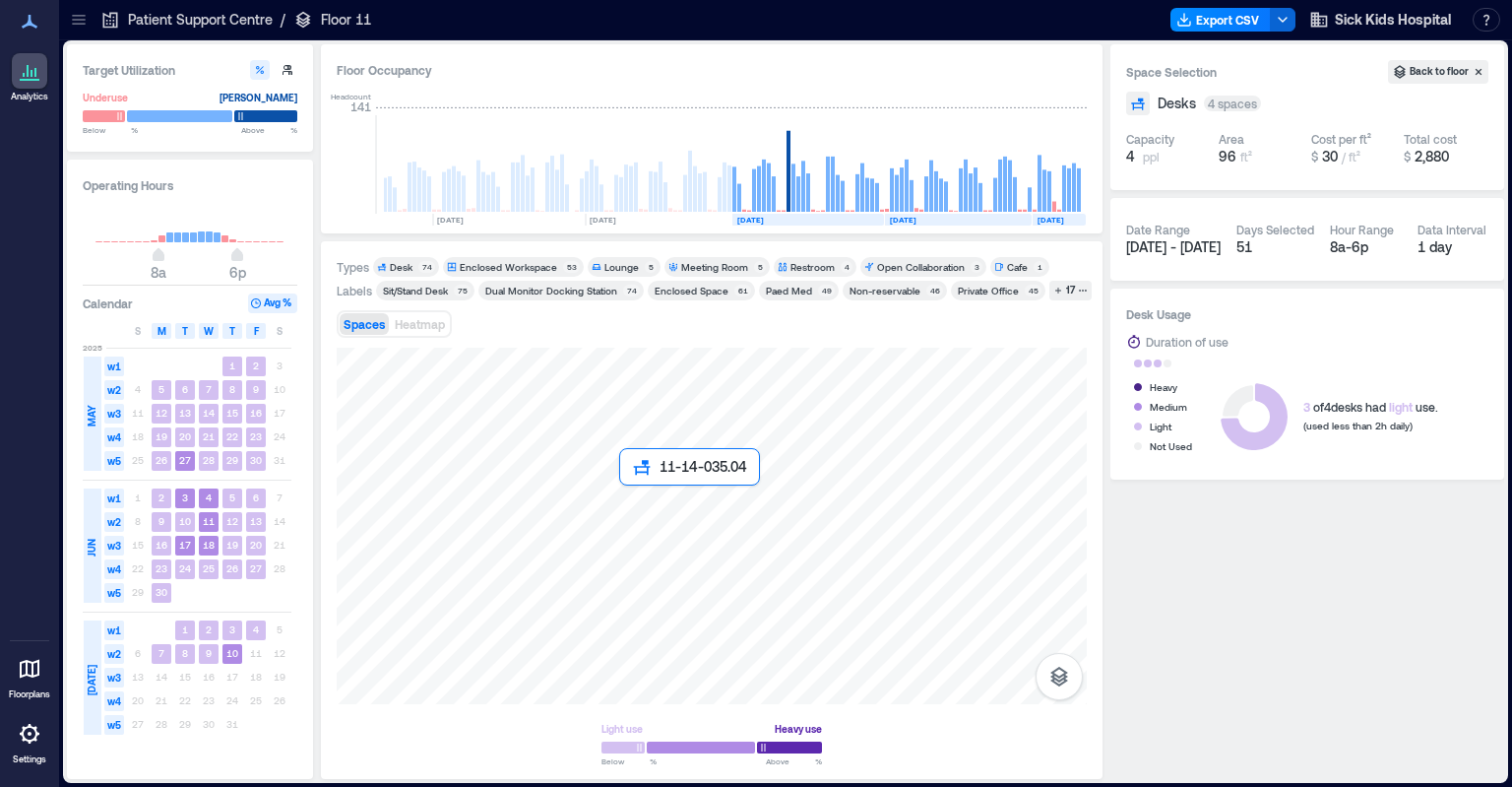 click at bounding box center (712, 526) 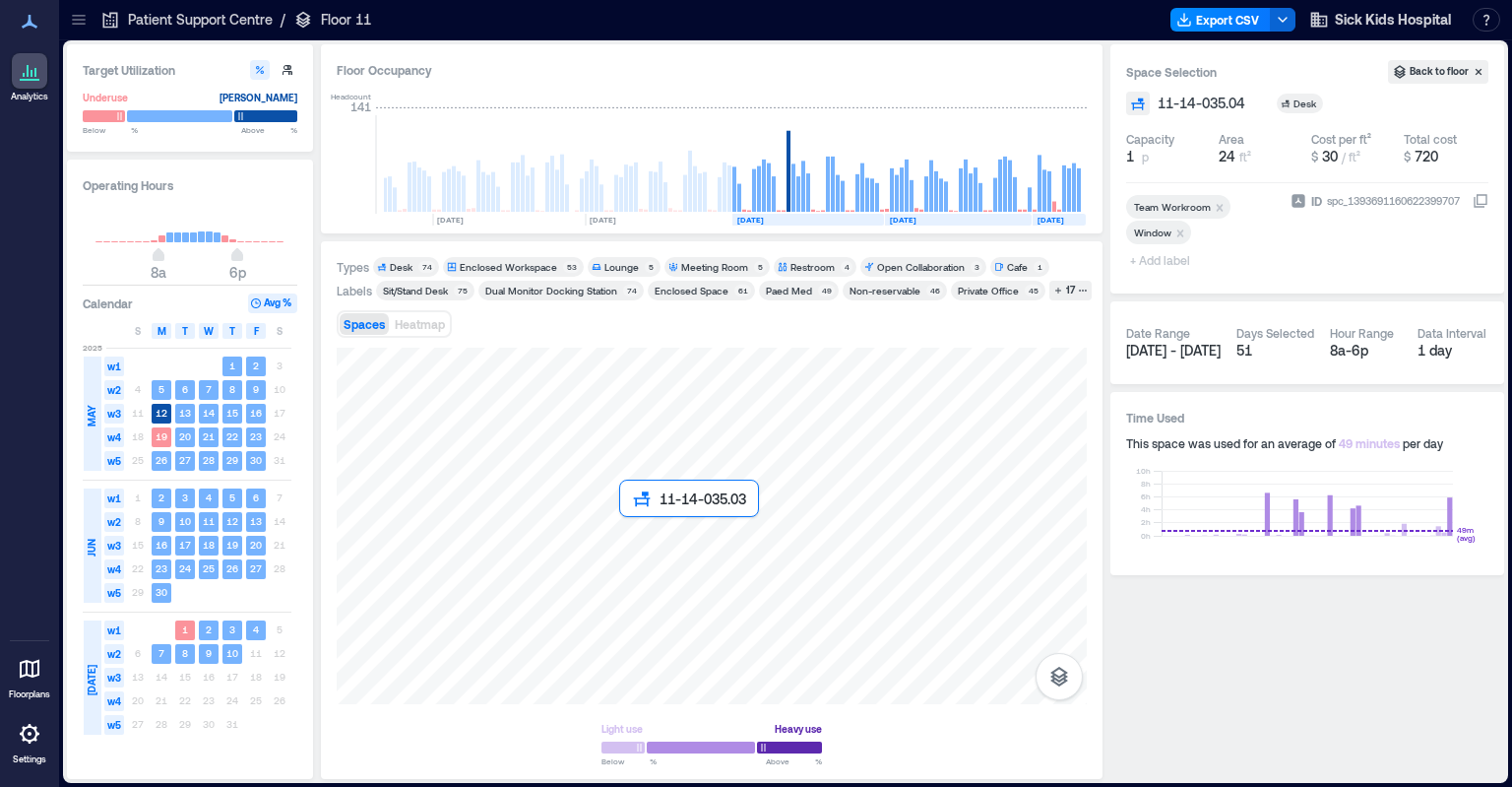 click at bounding box center [712, 526] 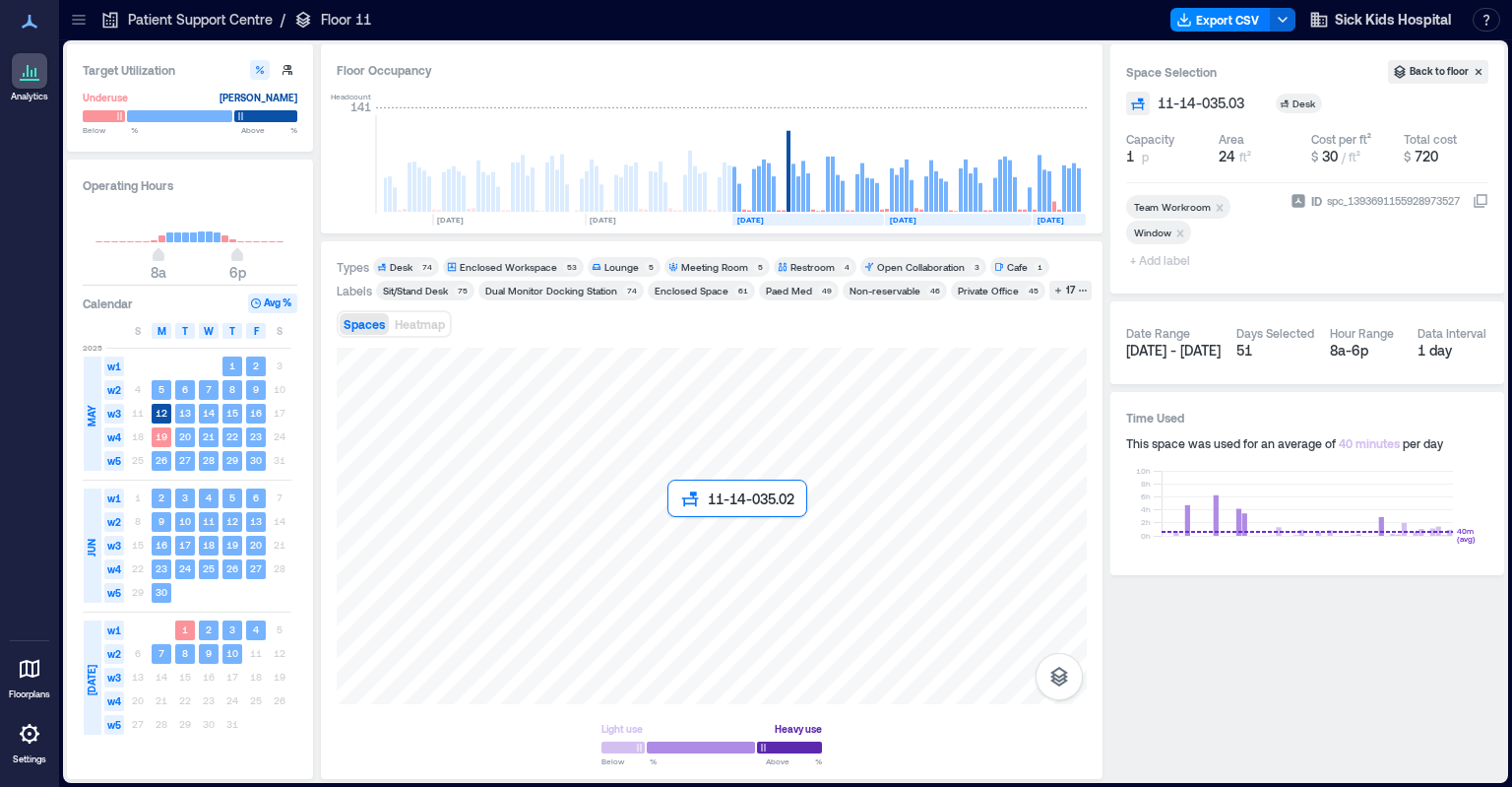 click at bounding box center [712, 526] 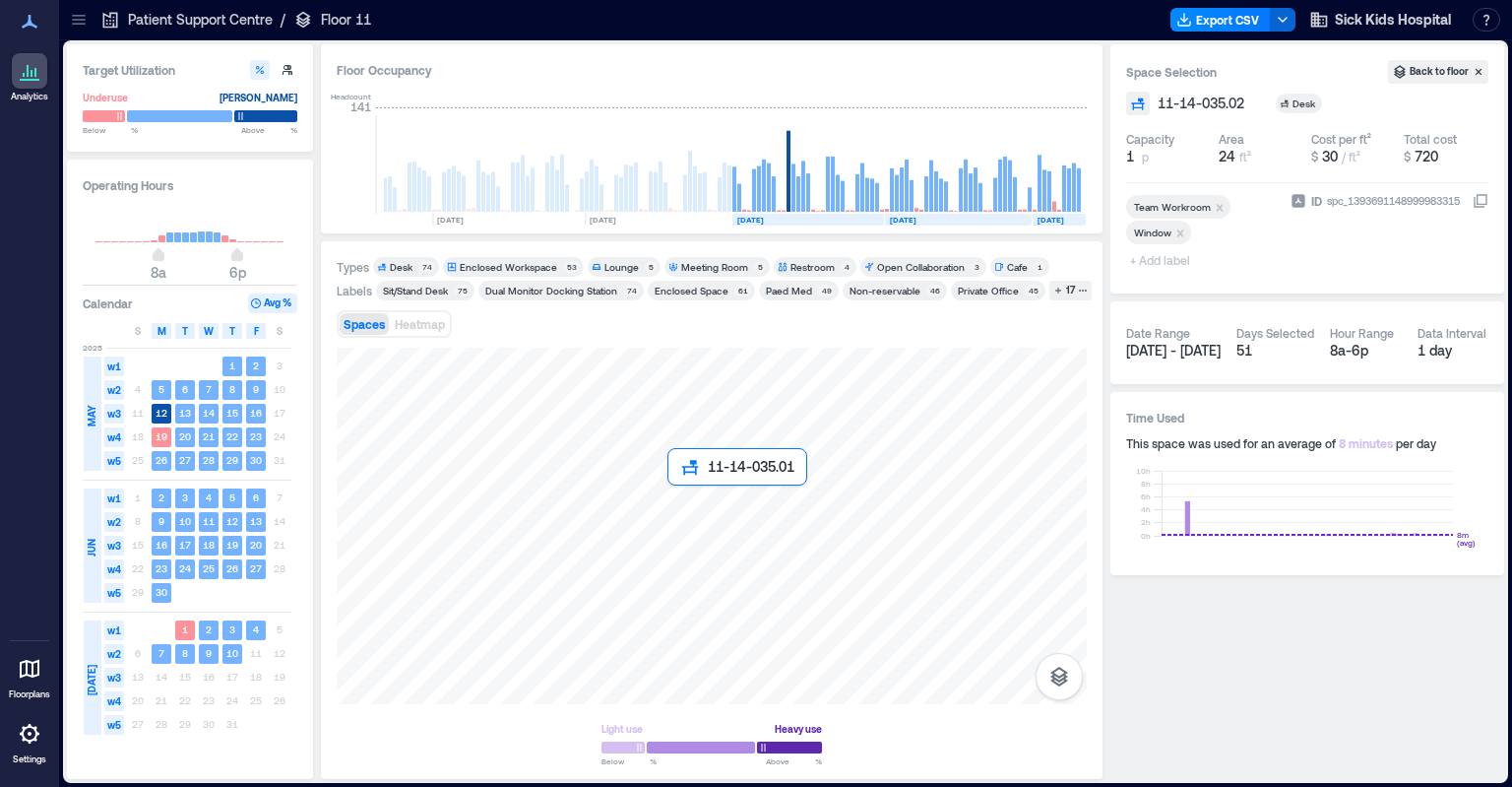 click at bounding box center [712, 526] 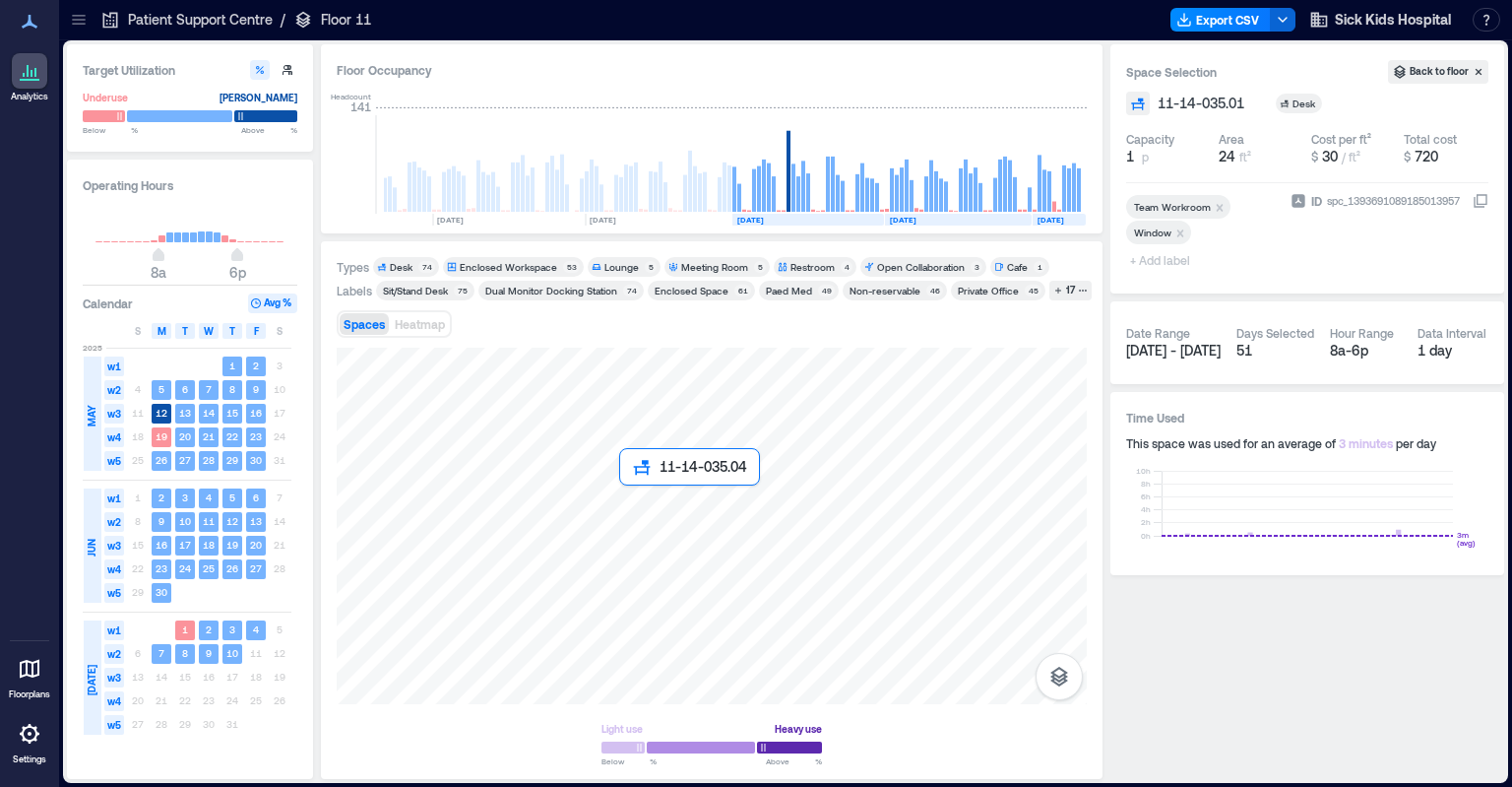 click at bounding box center [712, 526] 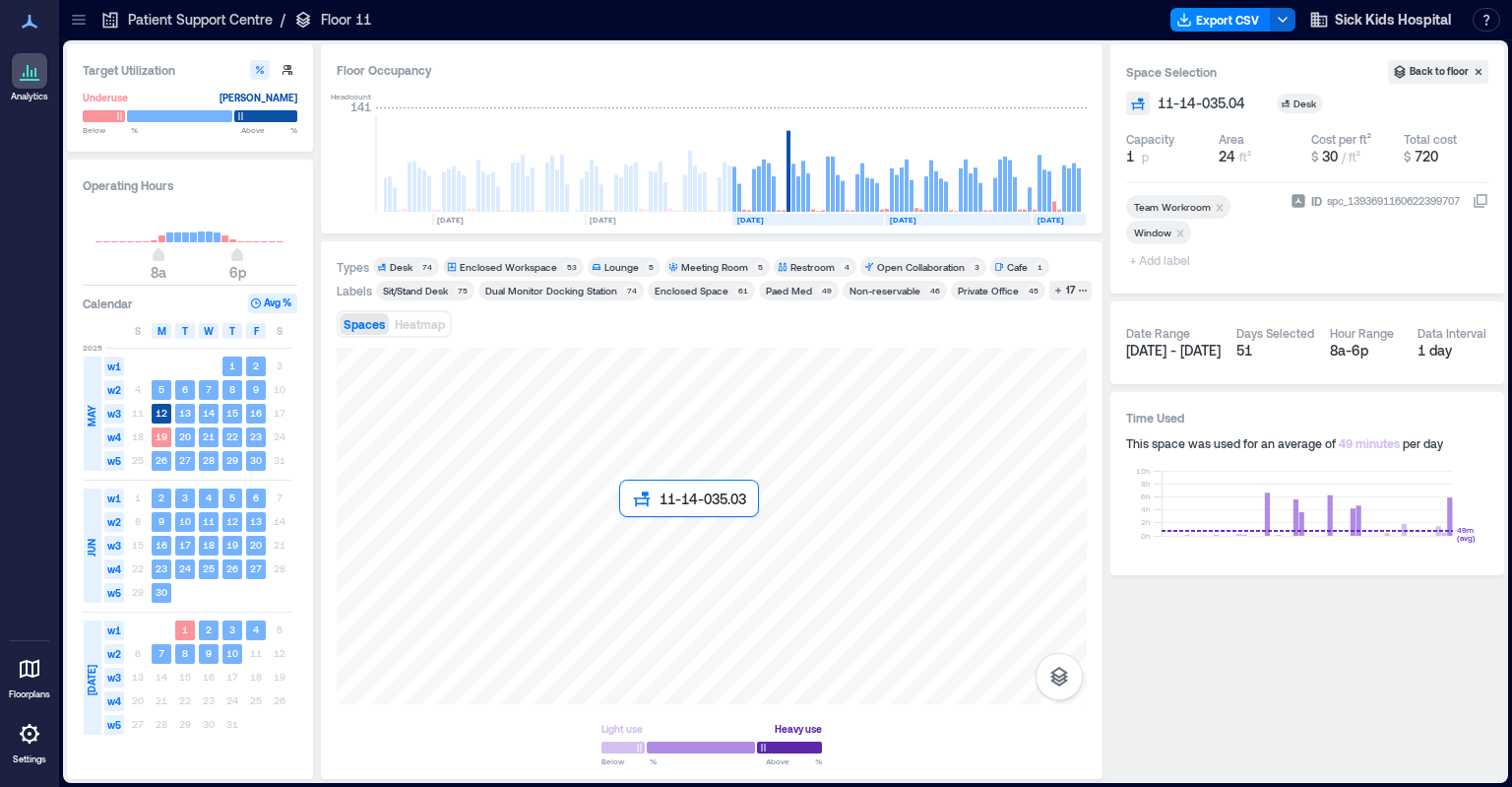 click at bounding box center (712, 526) 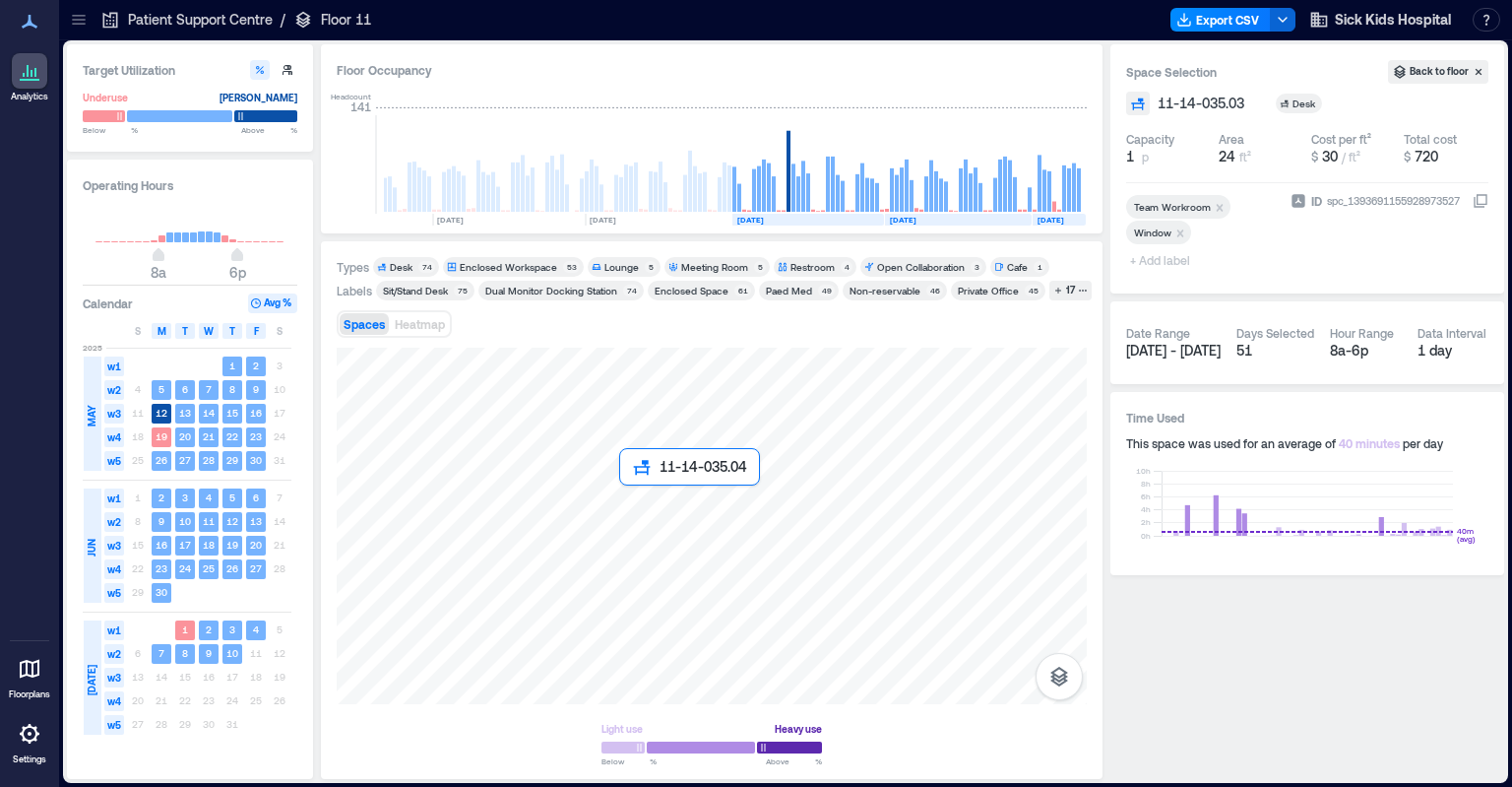 click at bounding box center (712, 526) 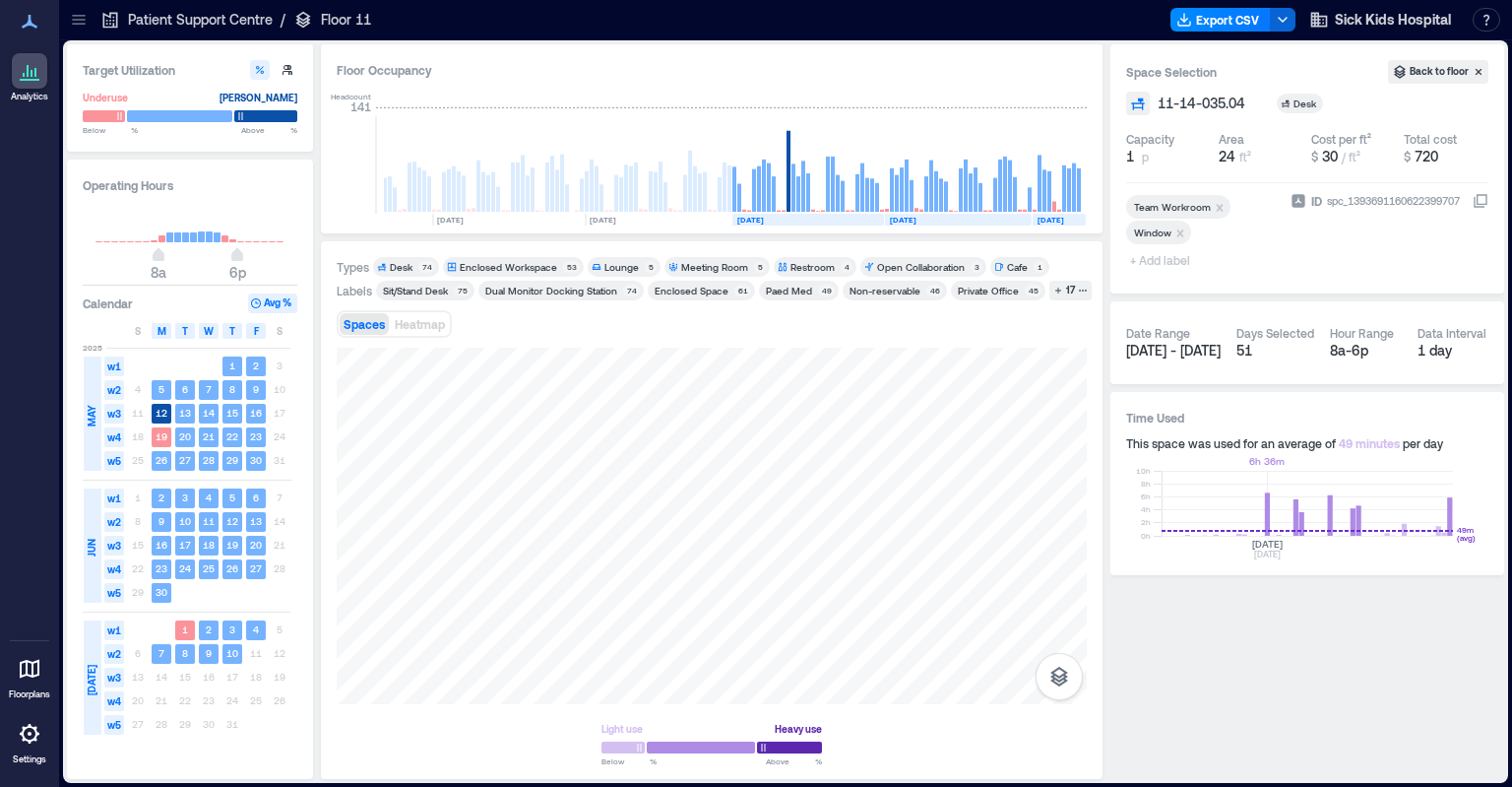 click 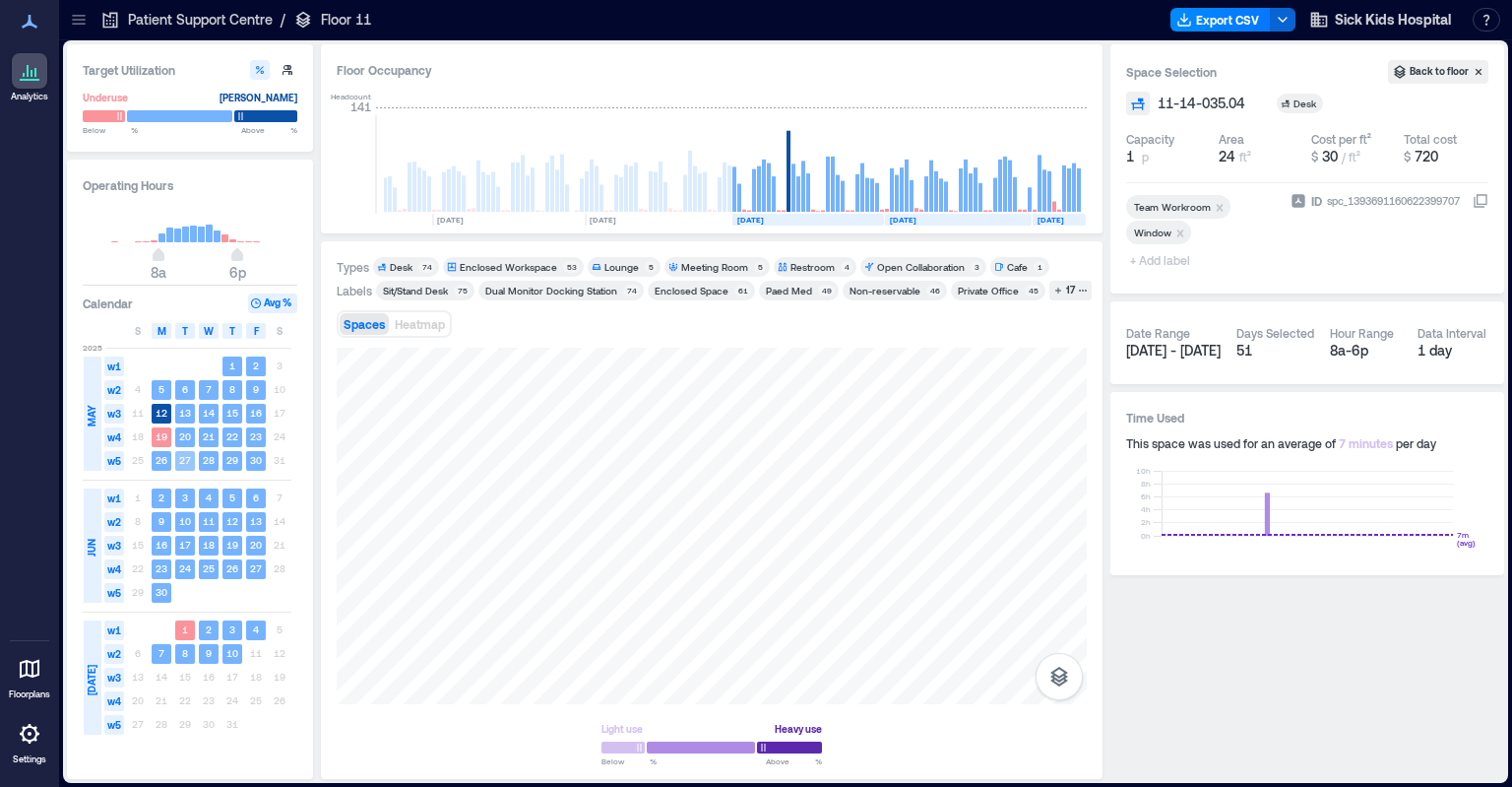 click 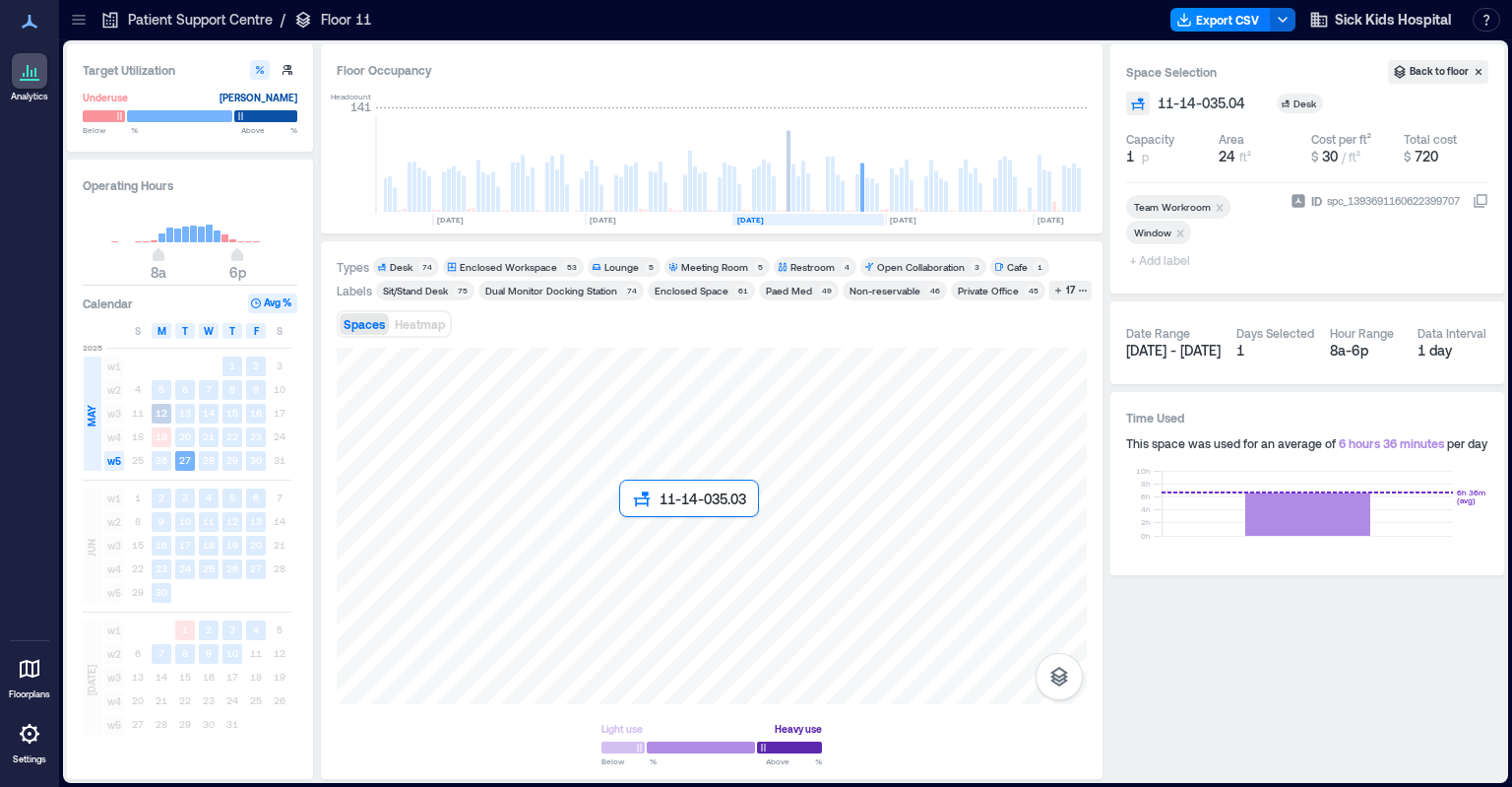 click at bounding box center (712, 526) 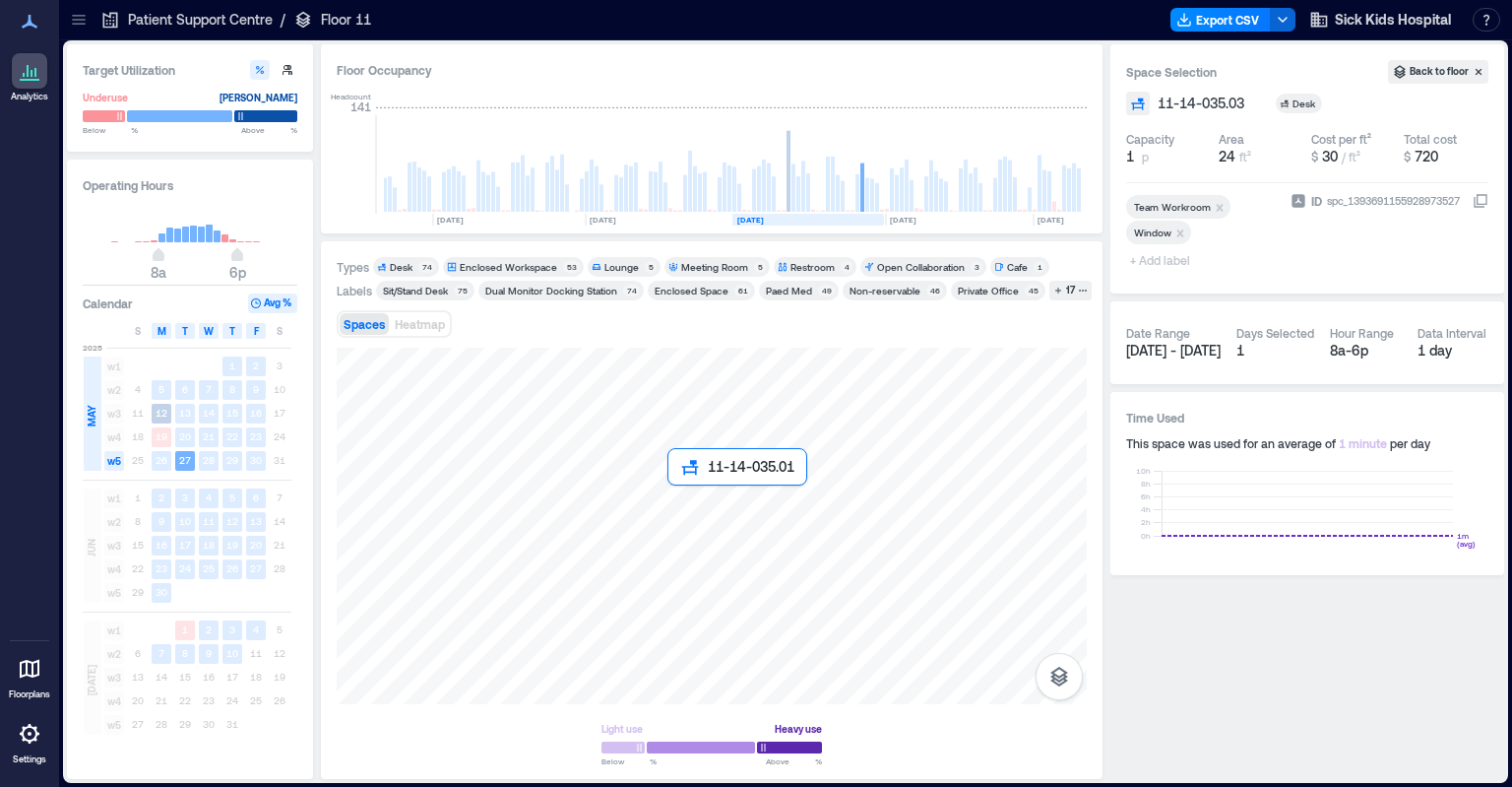 click at bounding box center (712, 526) 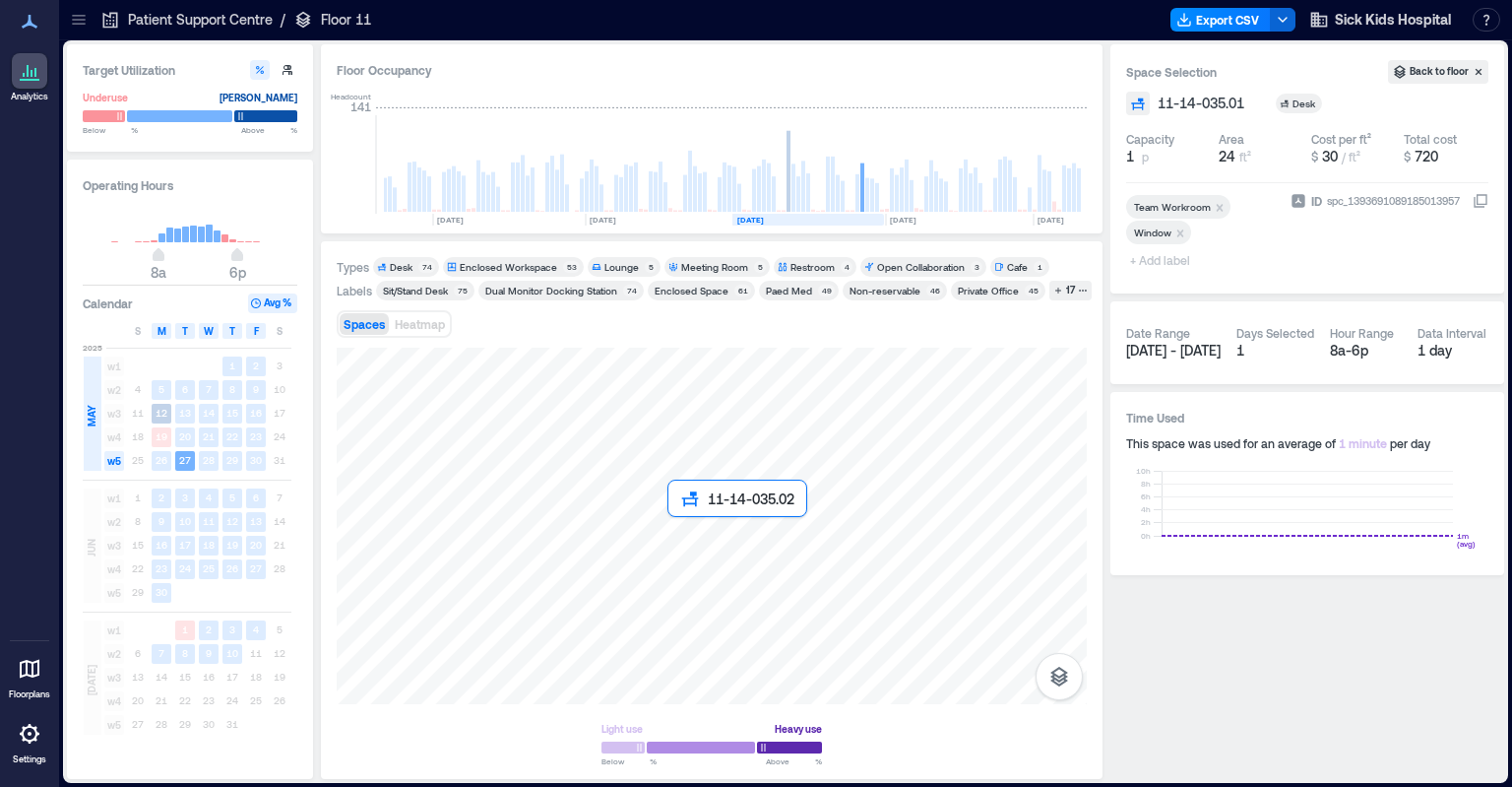 click at bounding box center (712, 526) 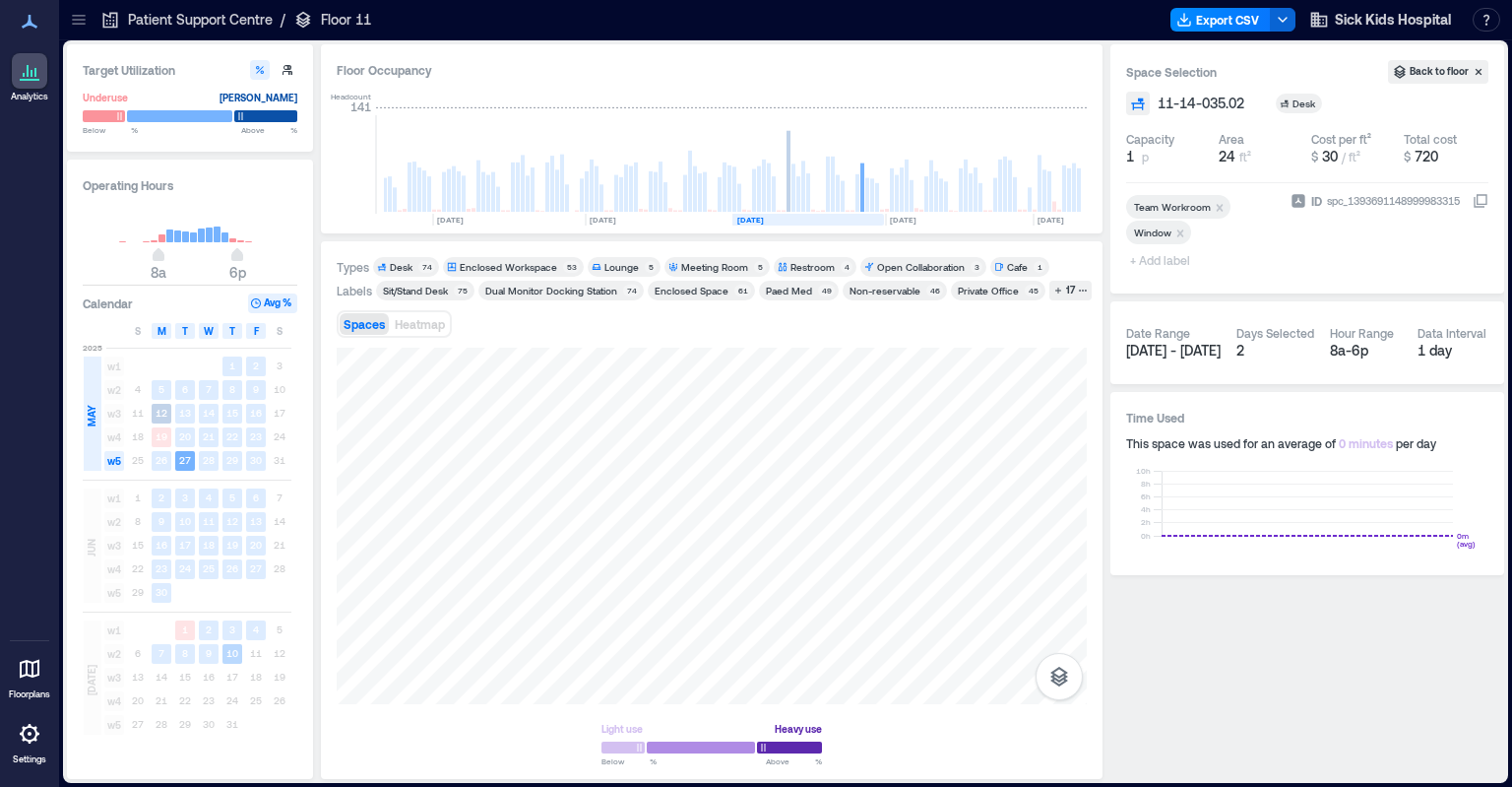 click on "10" 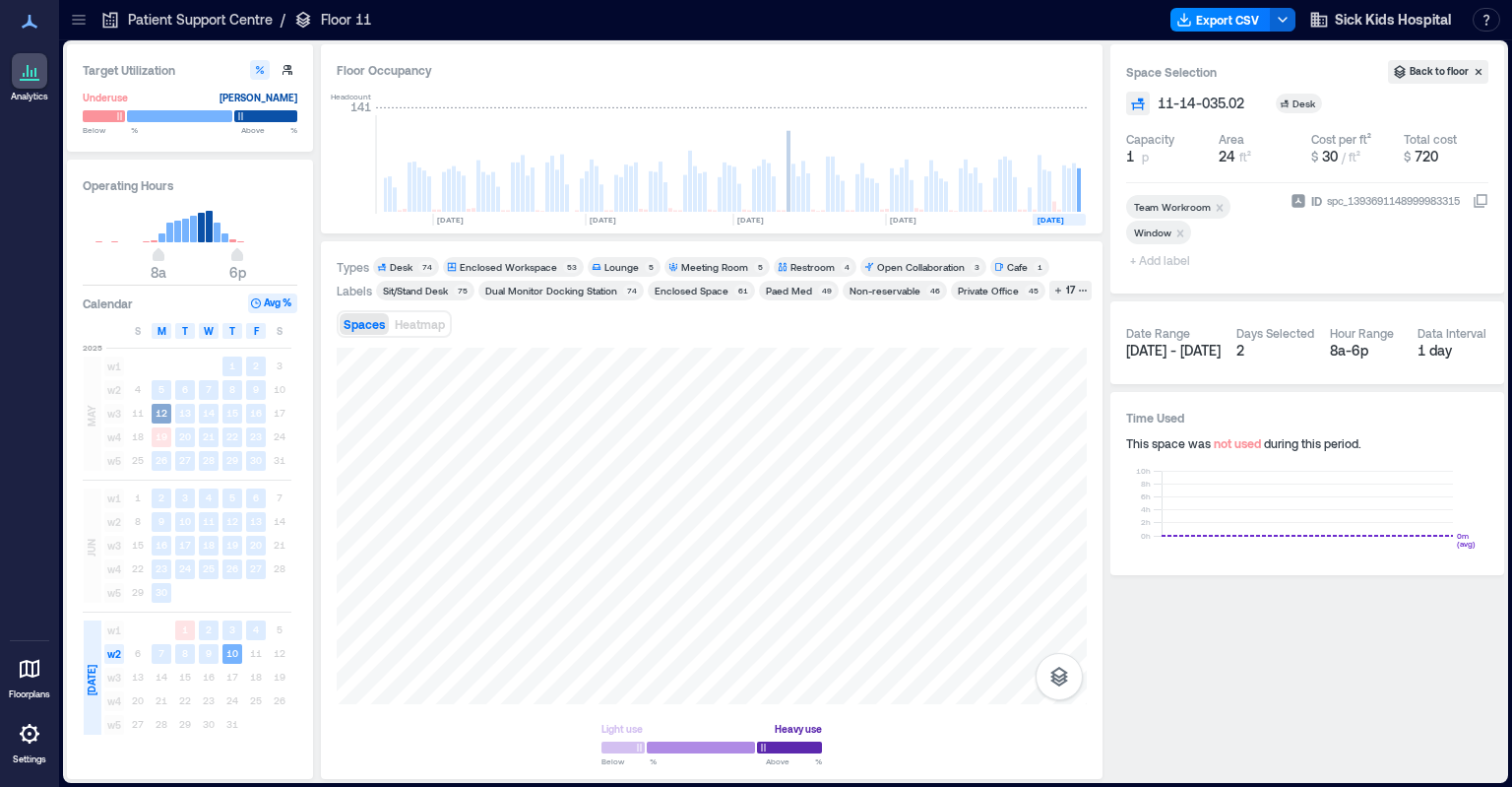 click on "12" 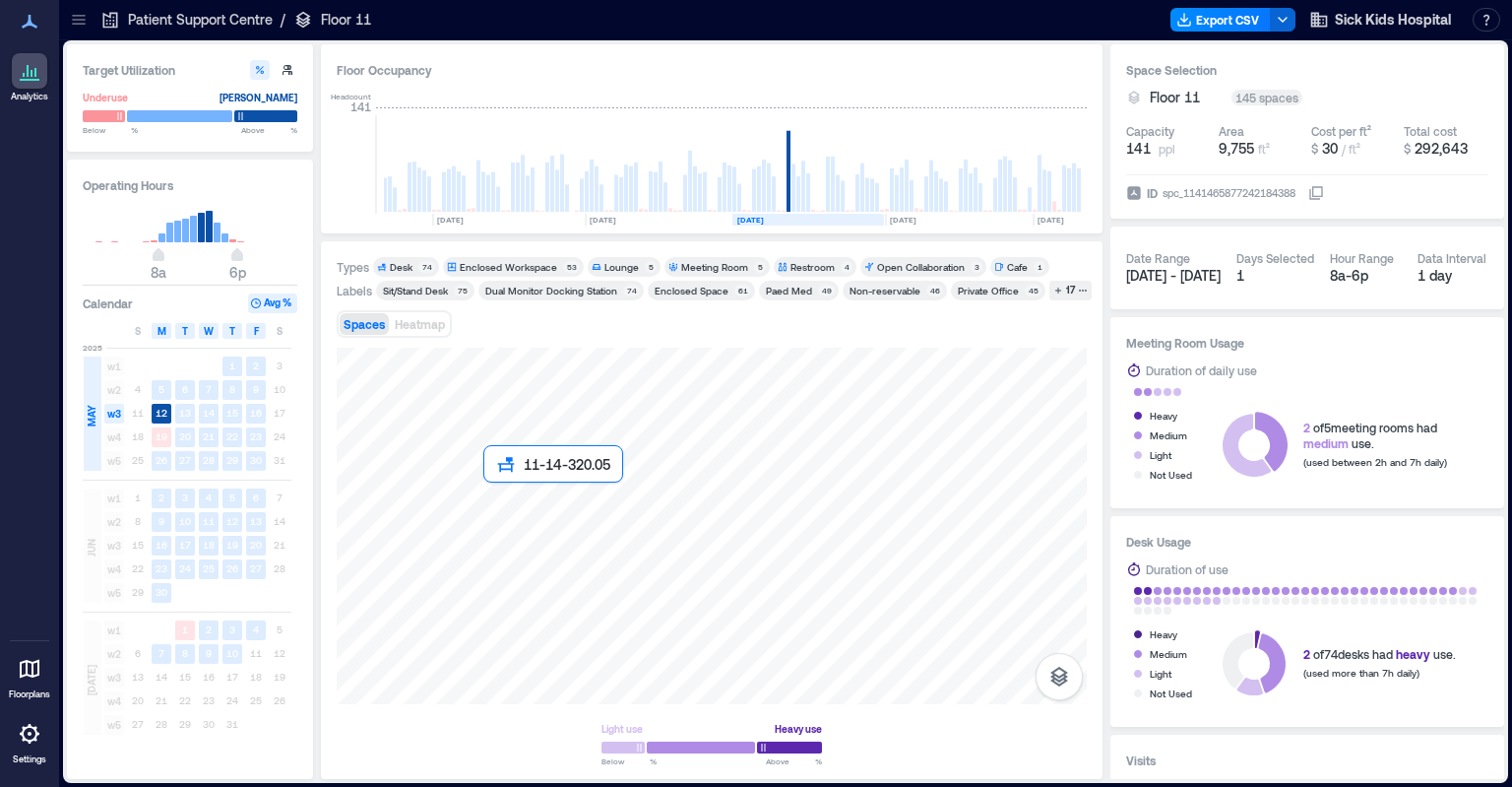 click at bounding box center [712, 526] 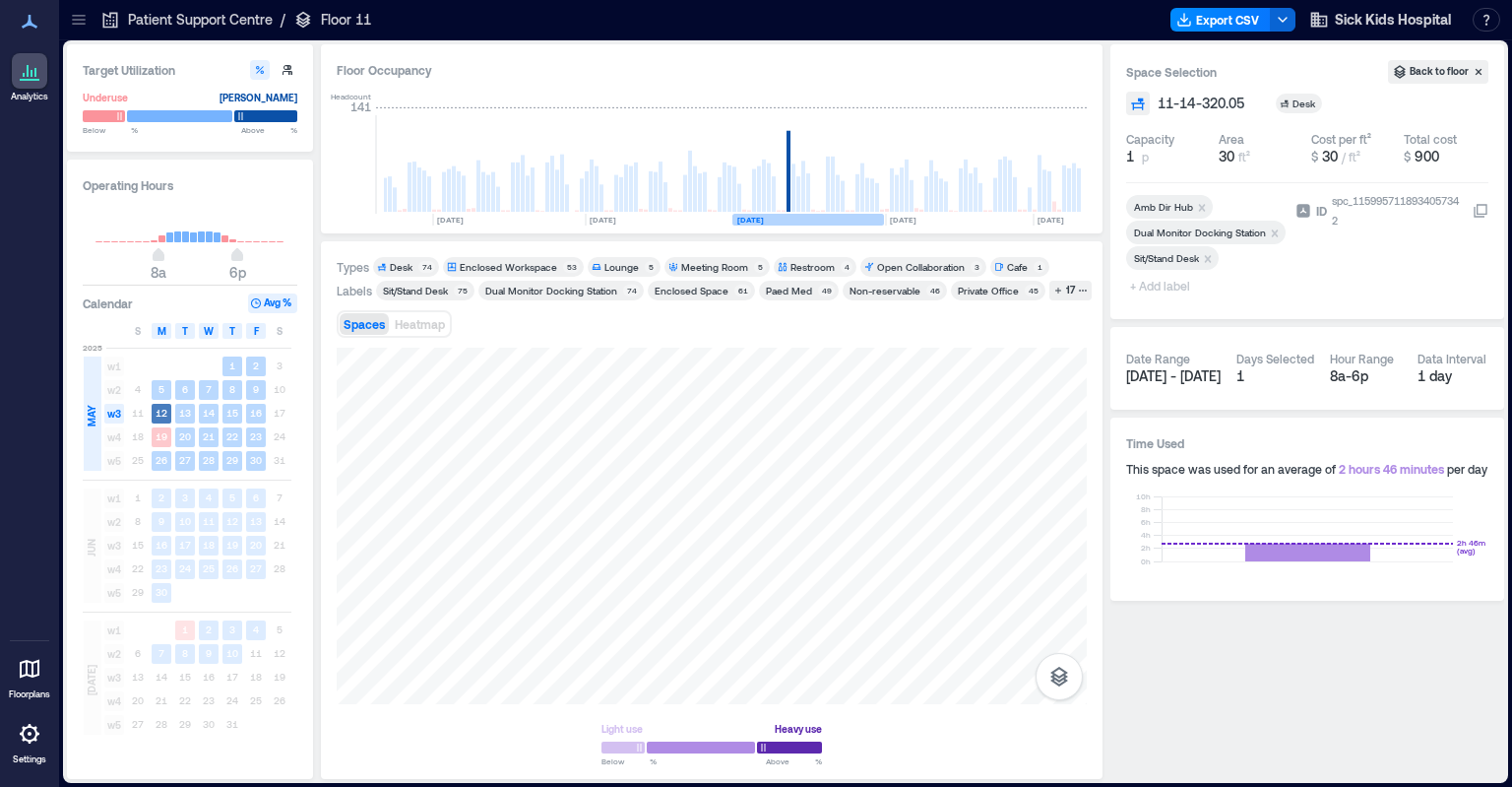 click 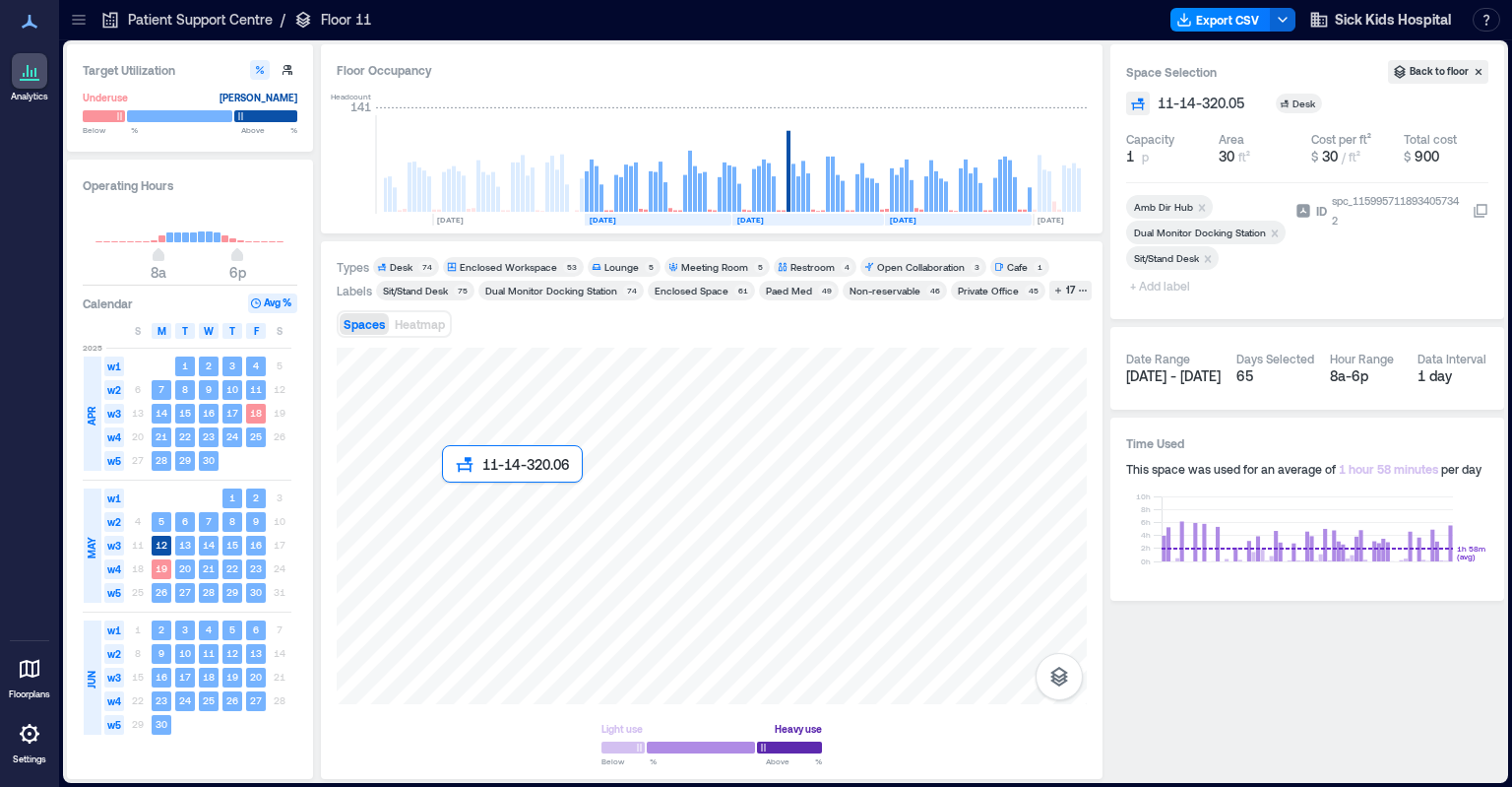 click at bounding box center [712, 526] 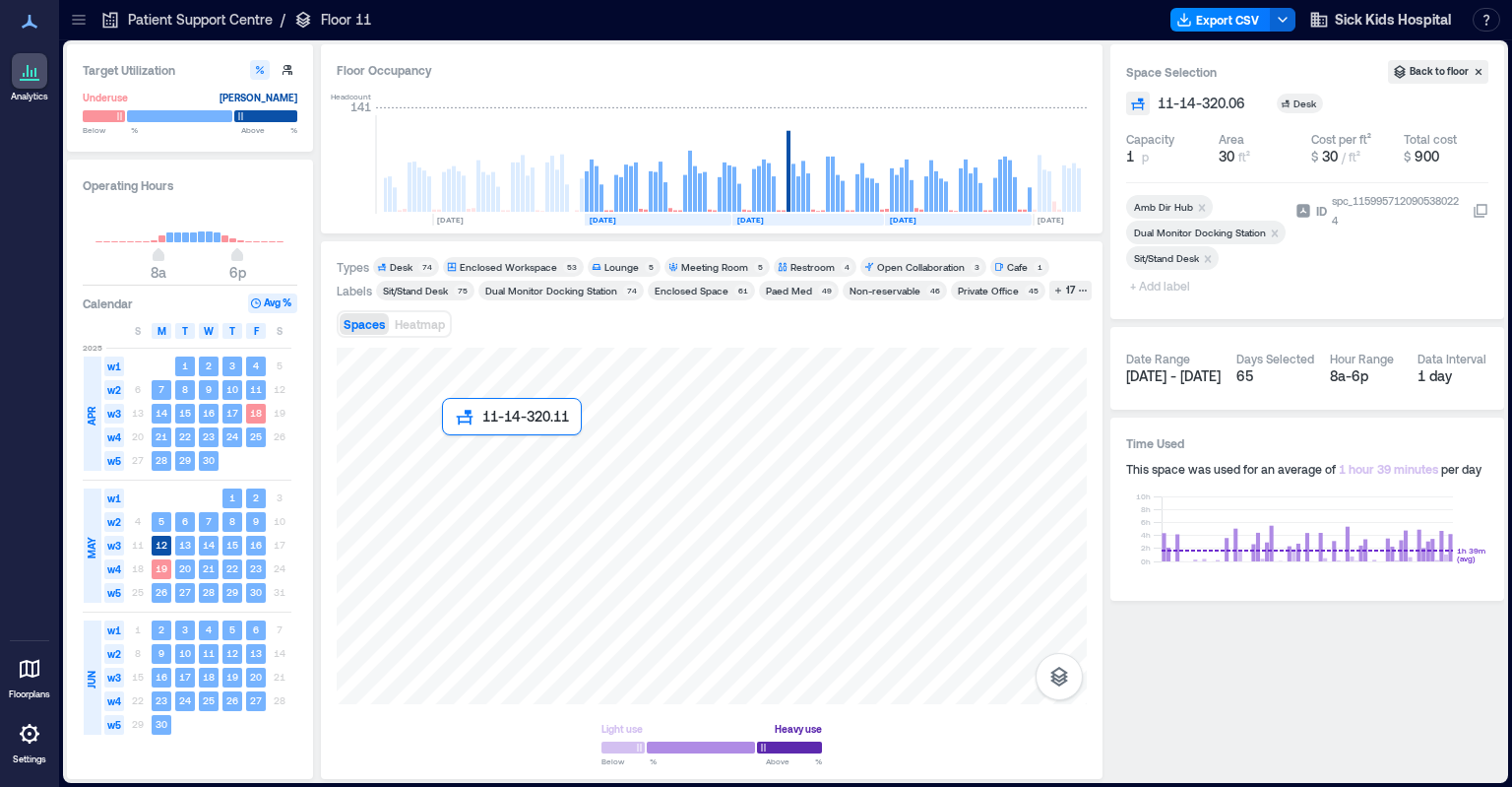 click at bounding box center [712, 526] 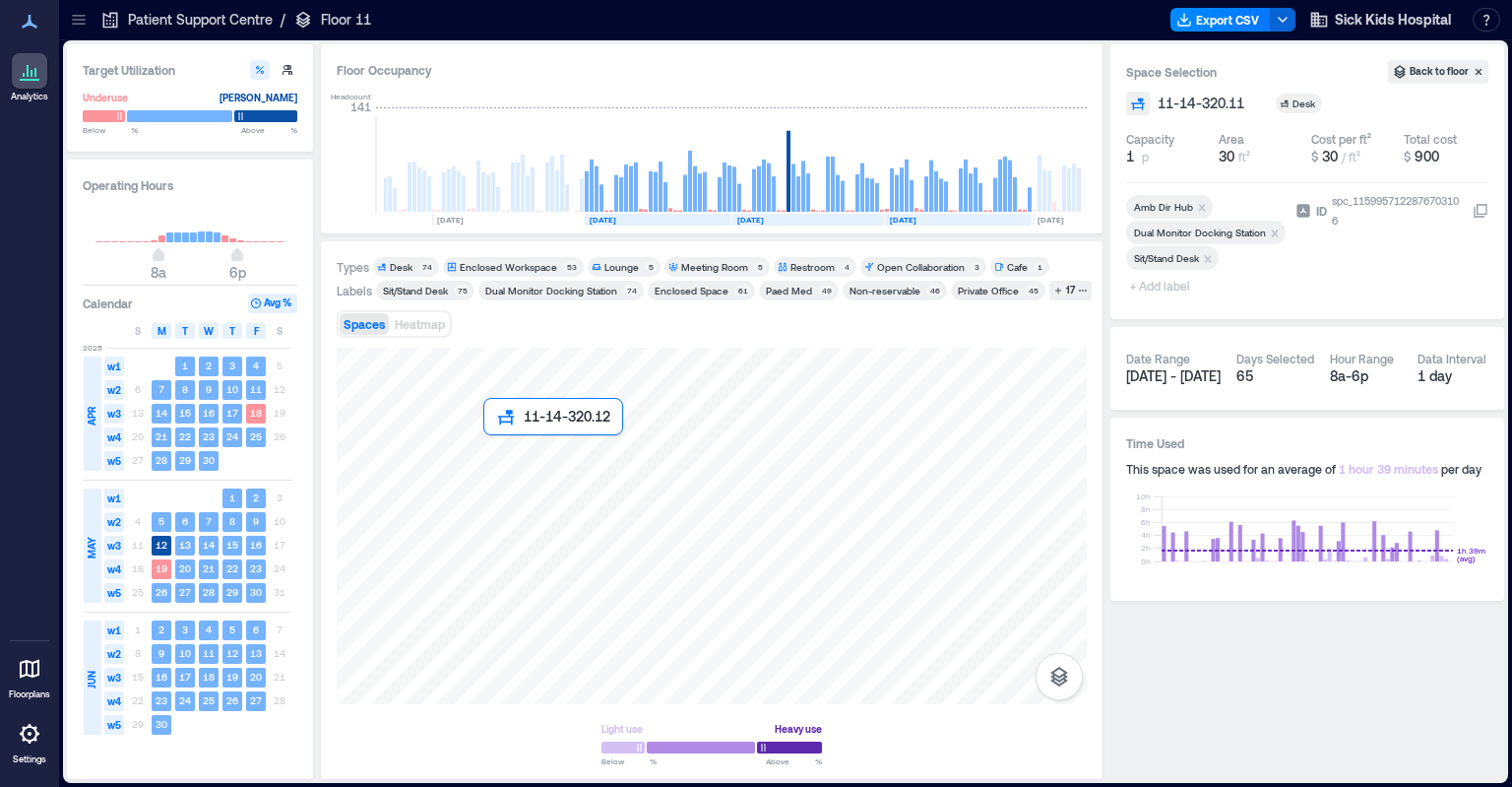click at bounding box center (712, 526) 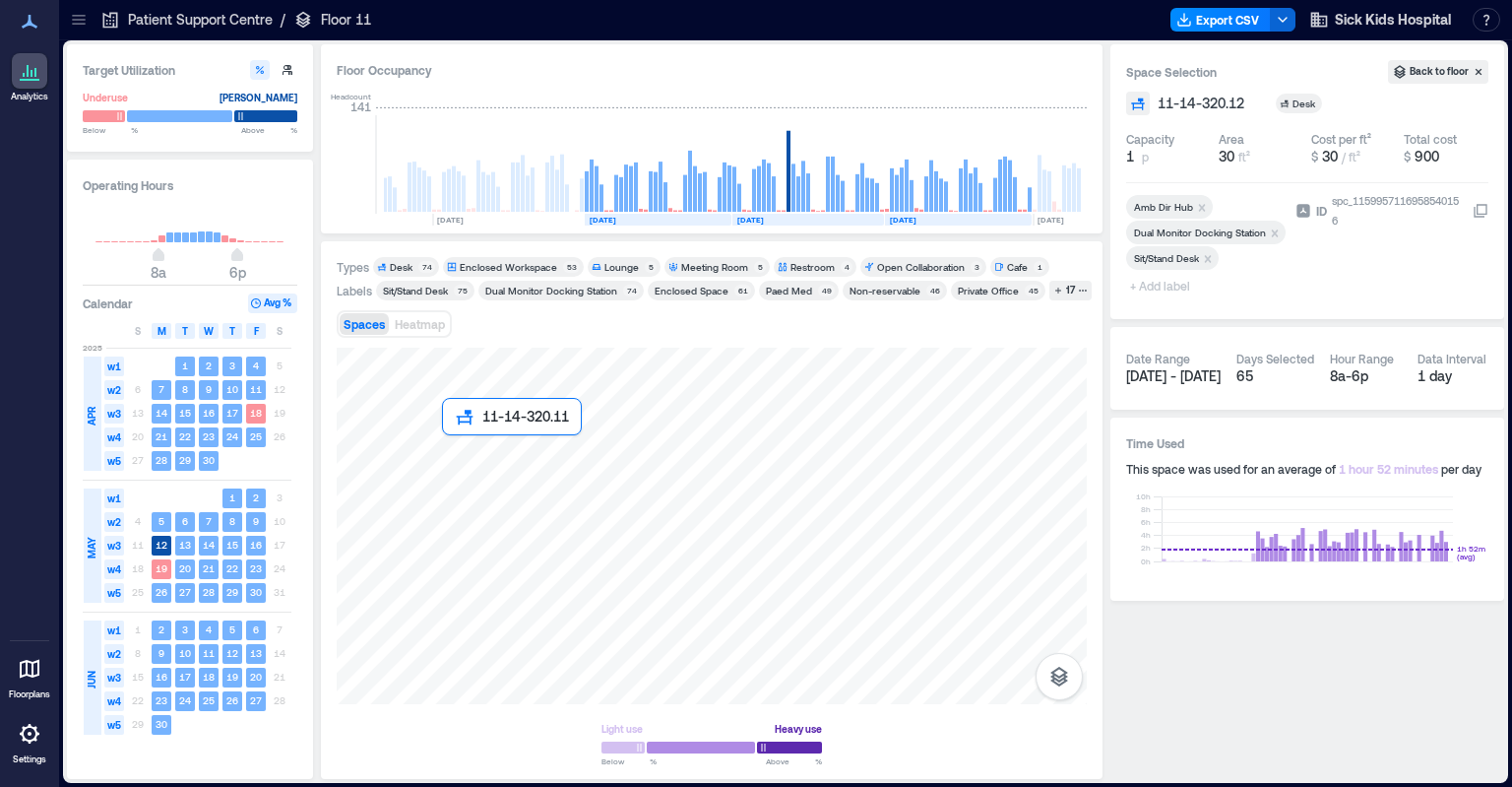 click at bounding box center (712, 526) 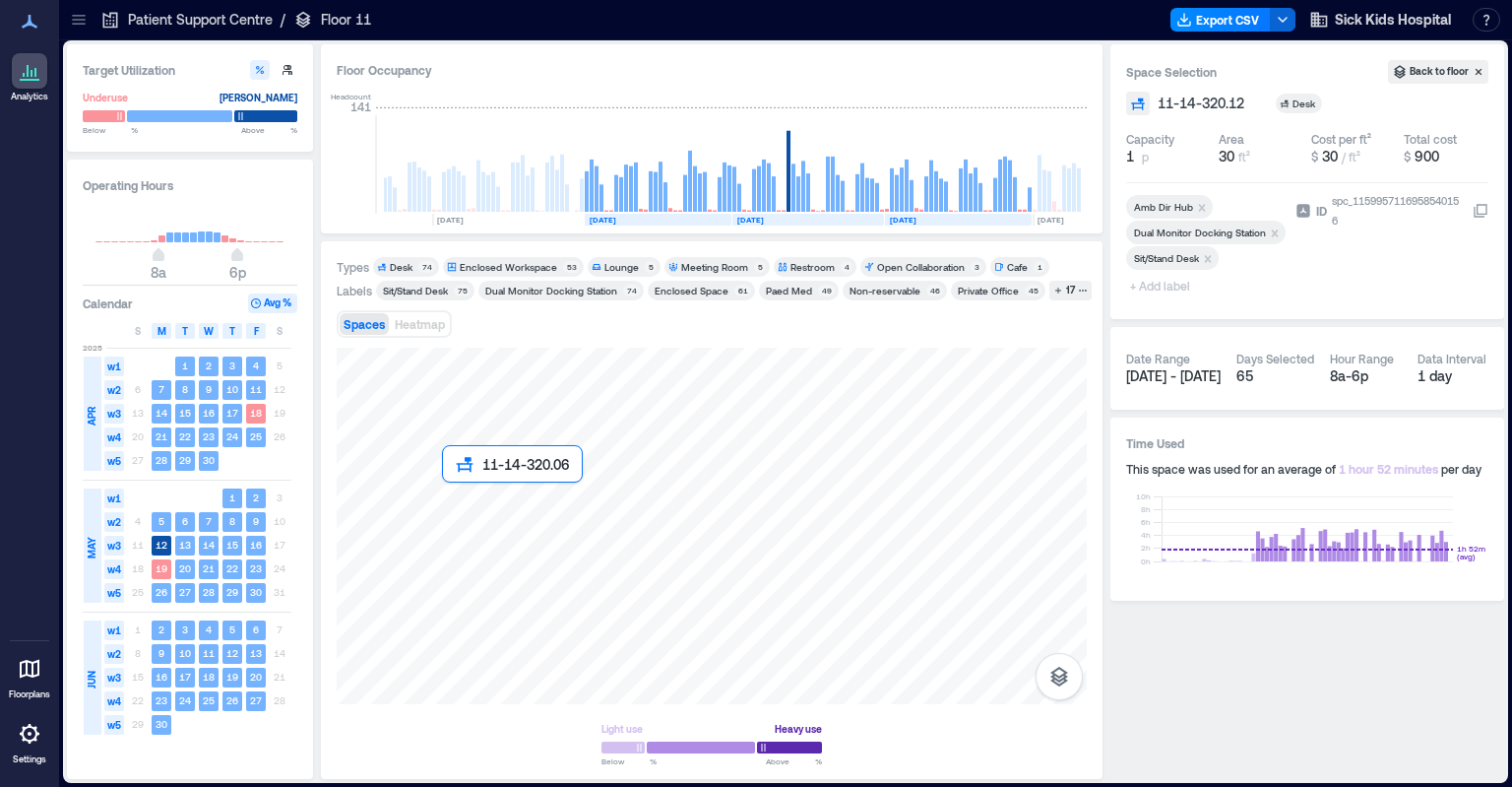 click at bounding box center (712, 526) 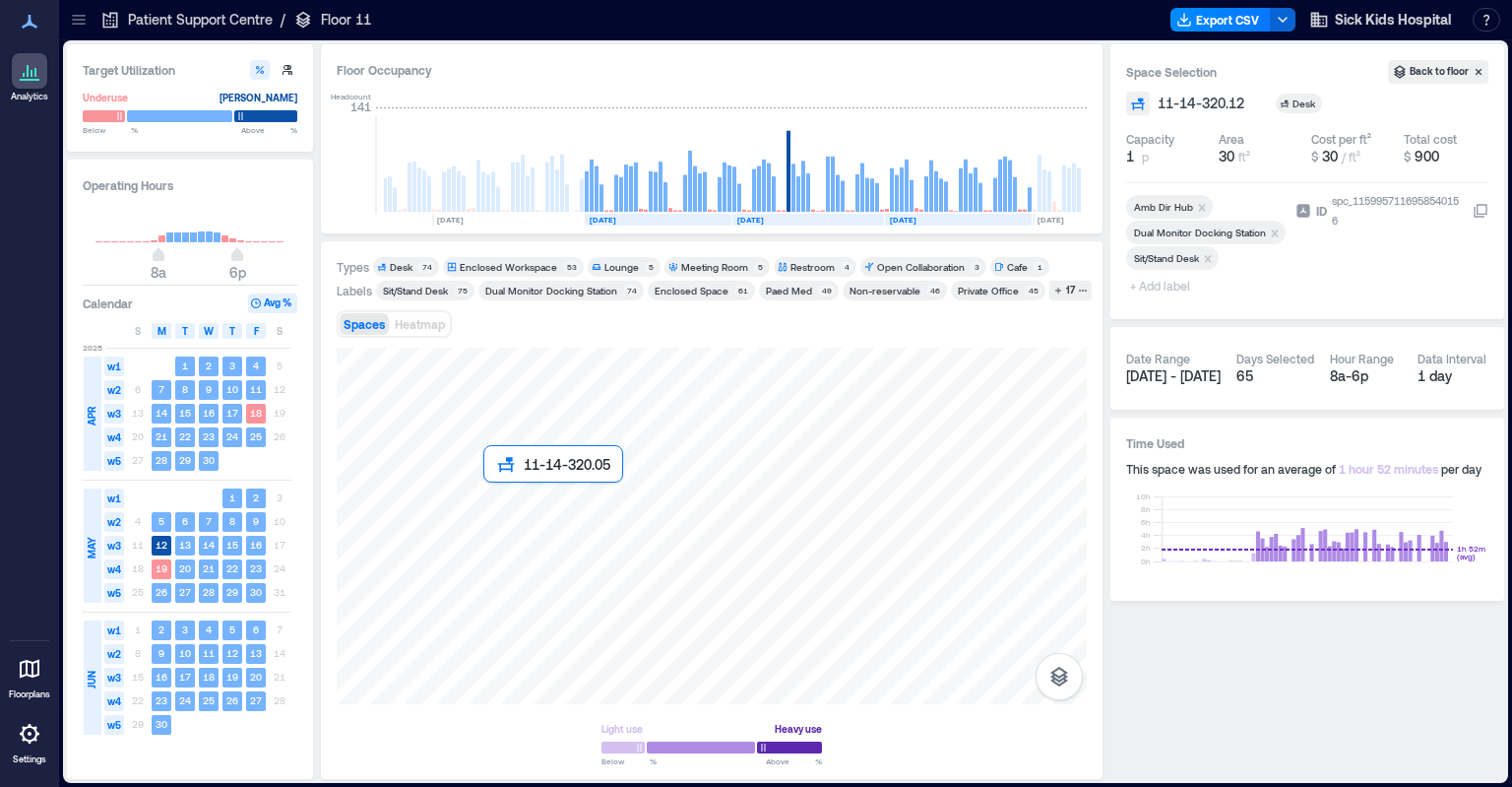click at bounding box center (712, 526) 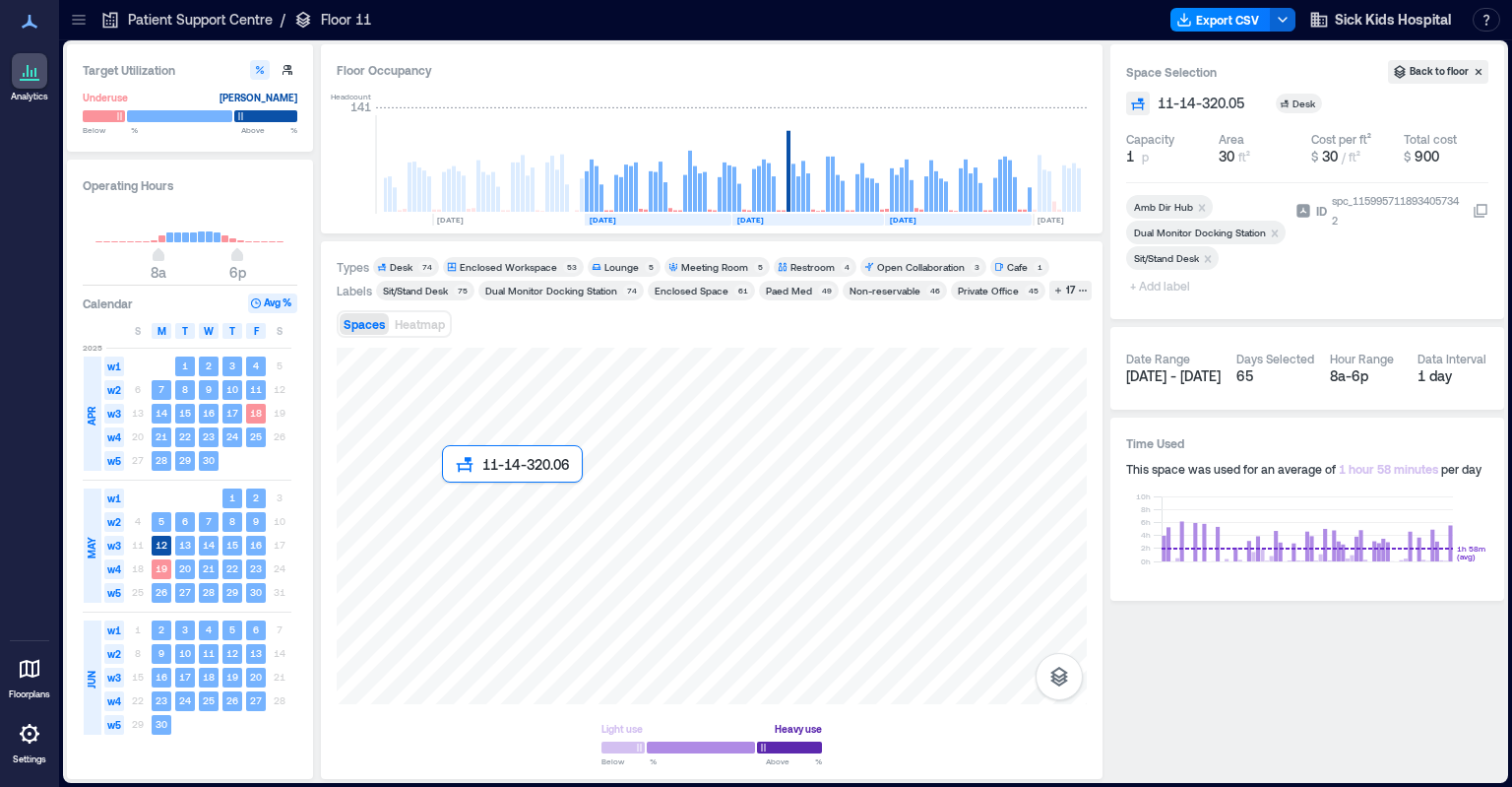 click at bounding box center (712, 526) 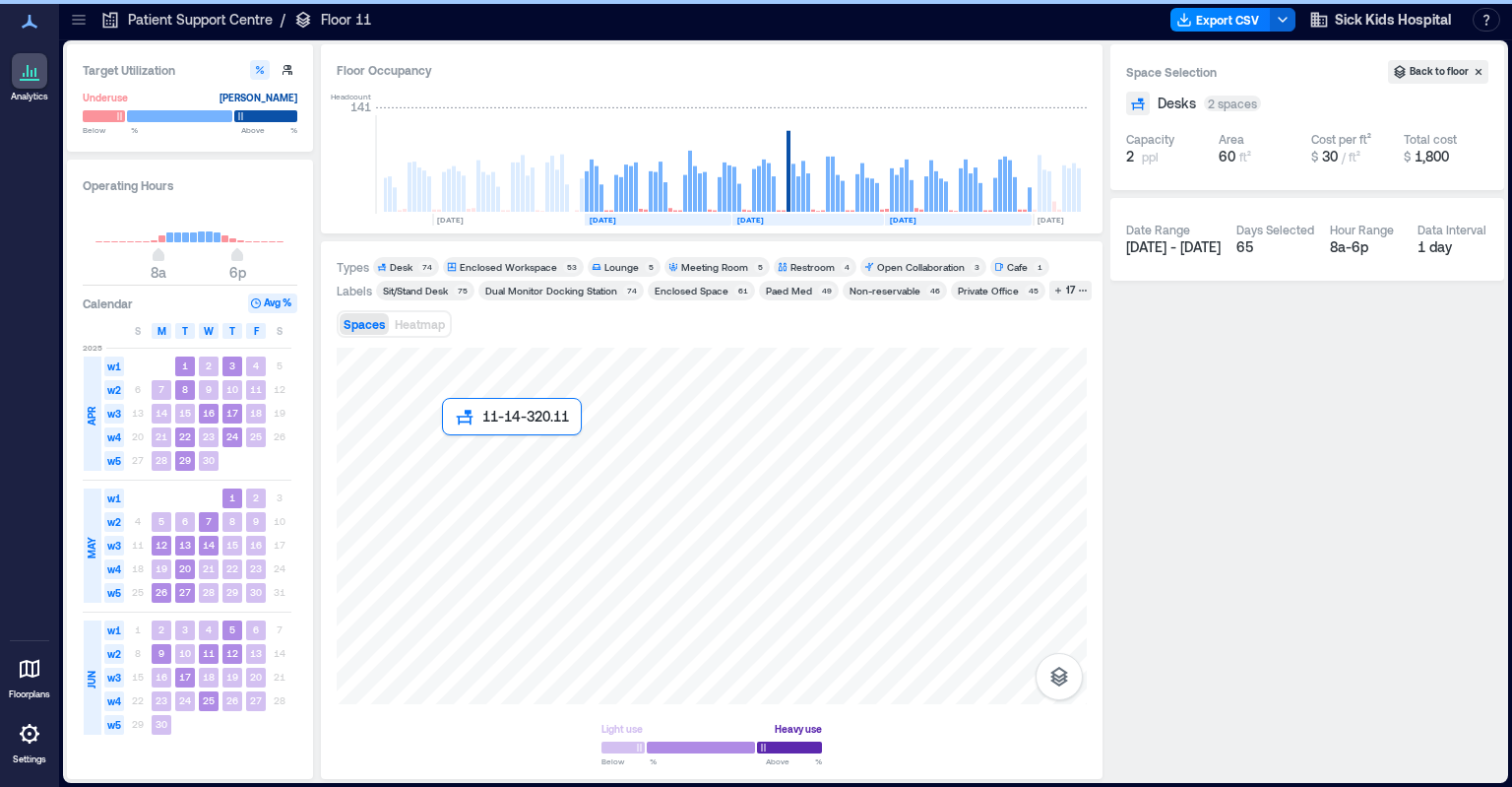 click at bounding box center (712, 526) 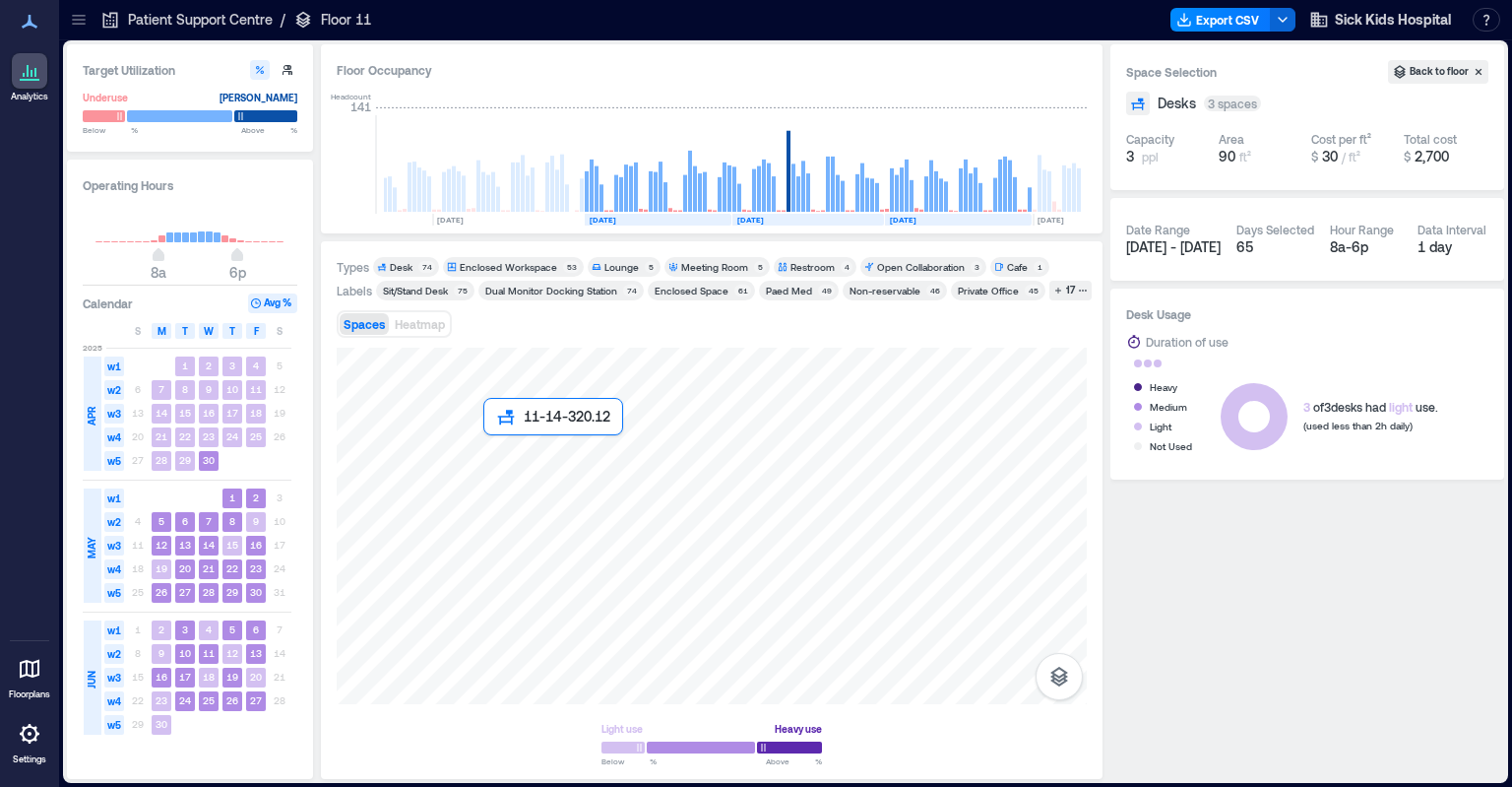 click at bounding box center [712, 526] 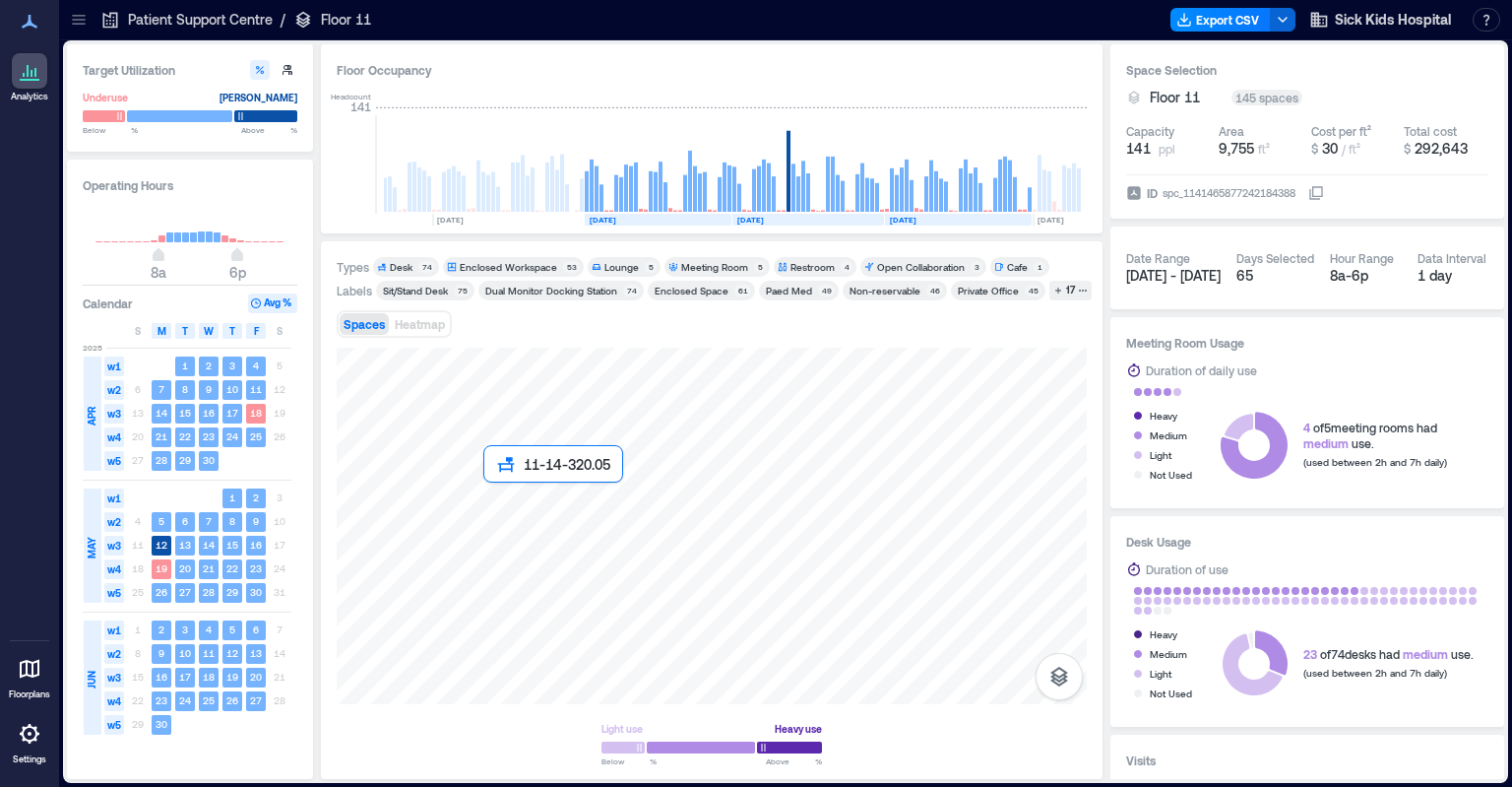 click at bounding box center (712, 526) 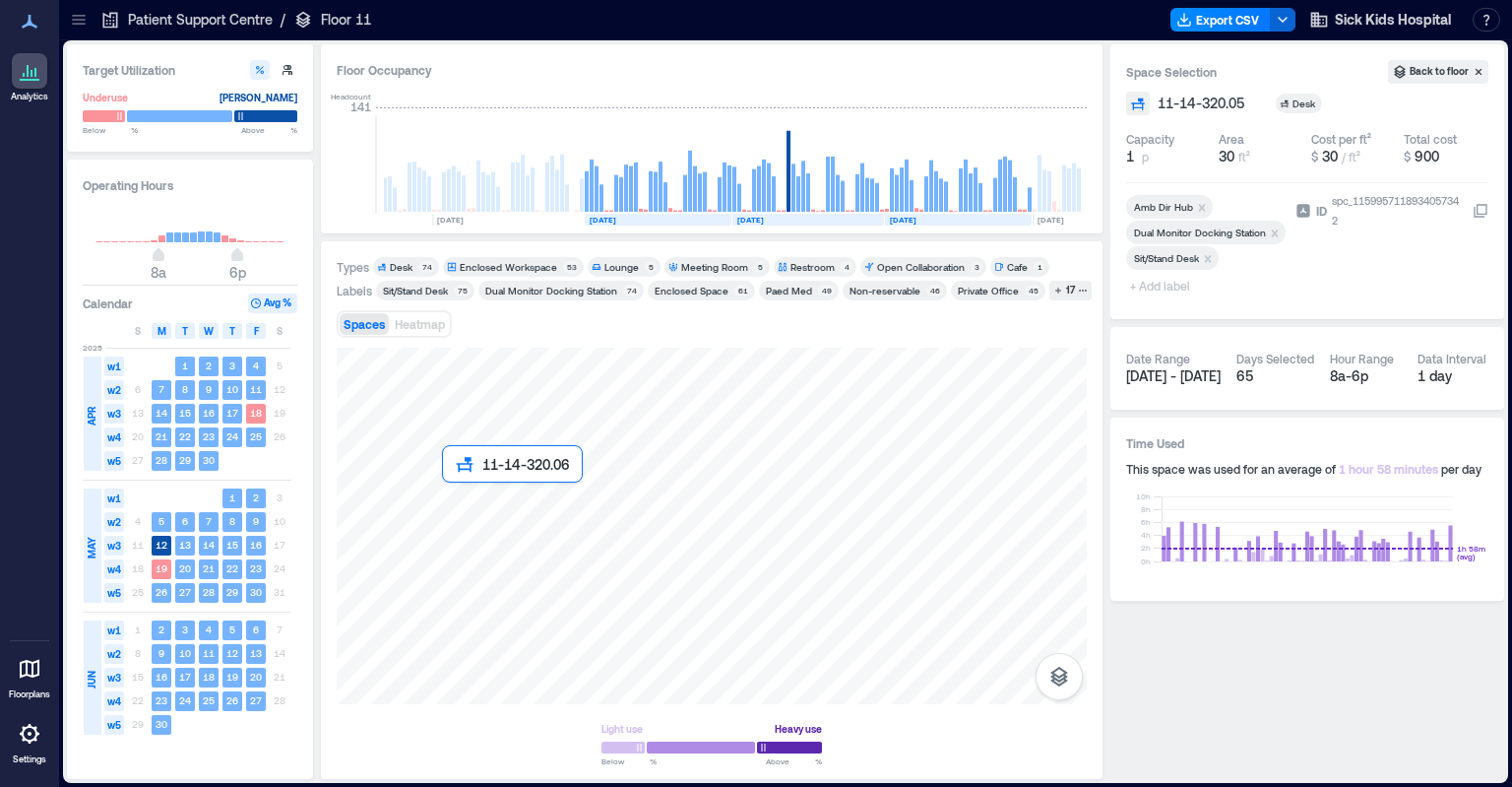 click at bounding box center [712, 526] 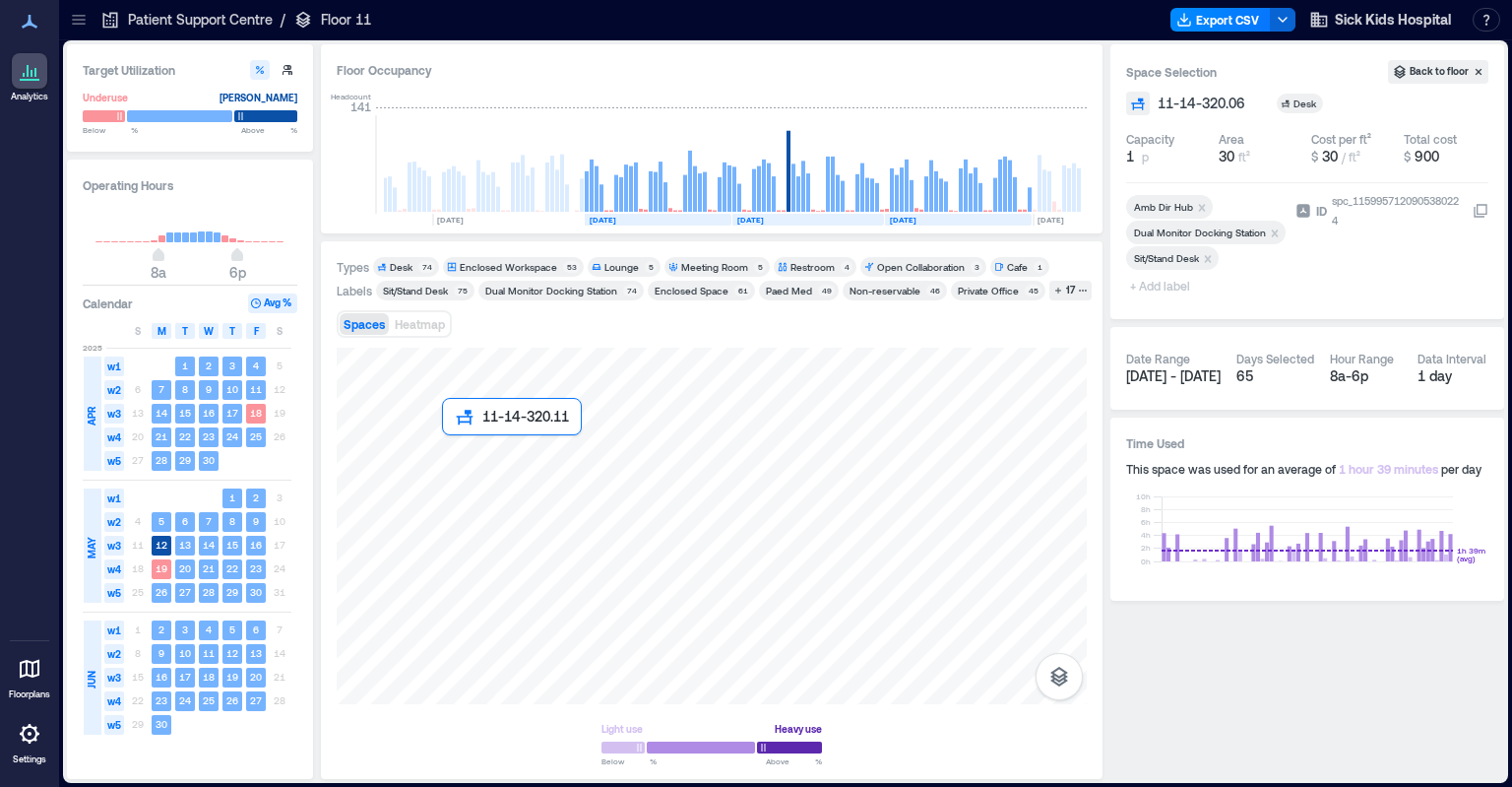 click at bounding box center (712, 526) 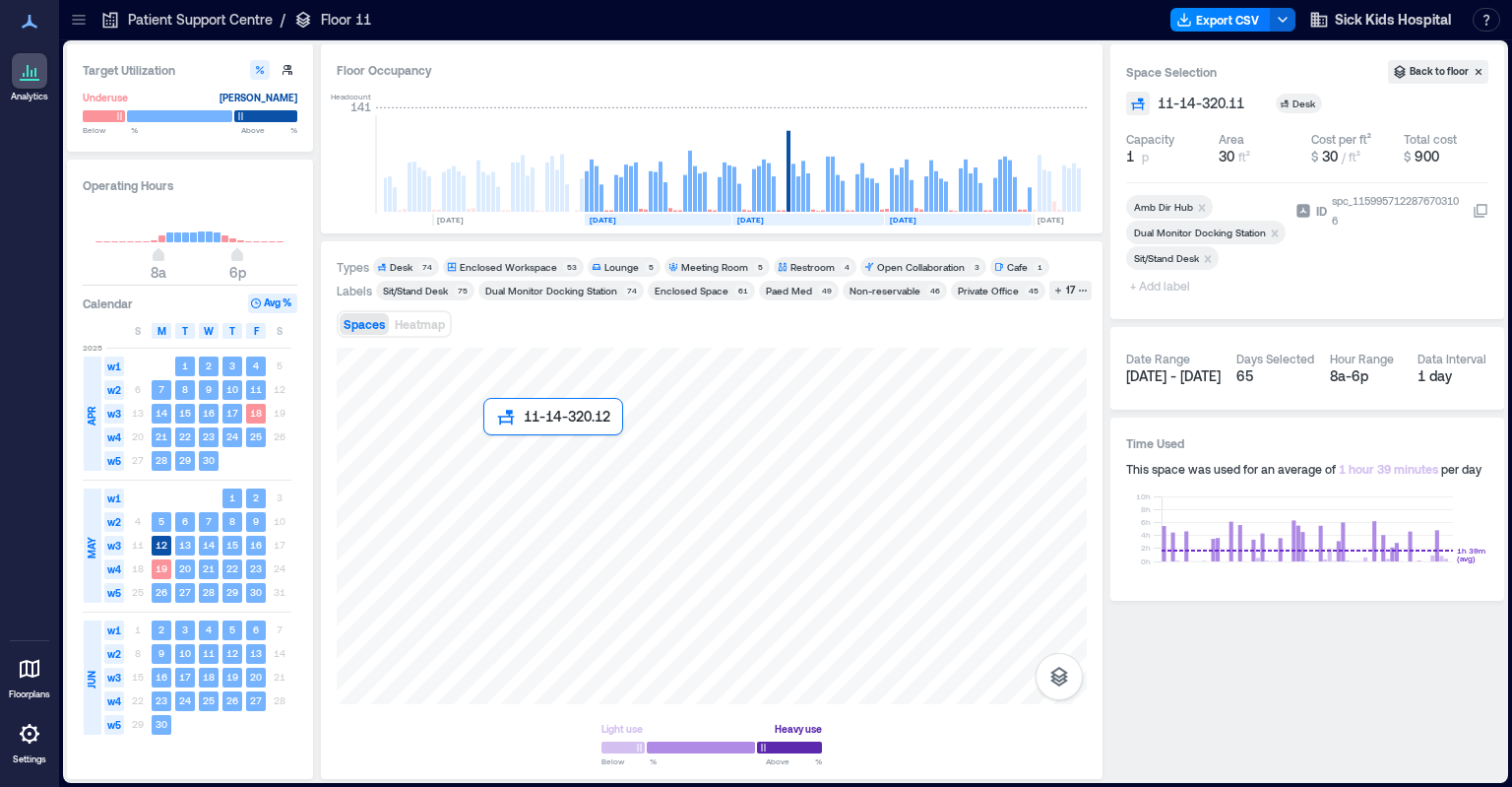 click at bounding box center [712, 526] 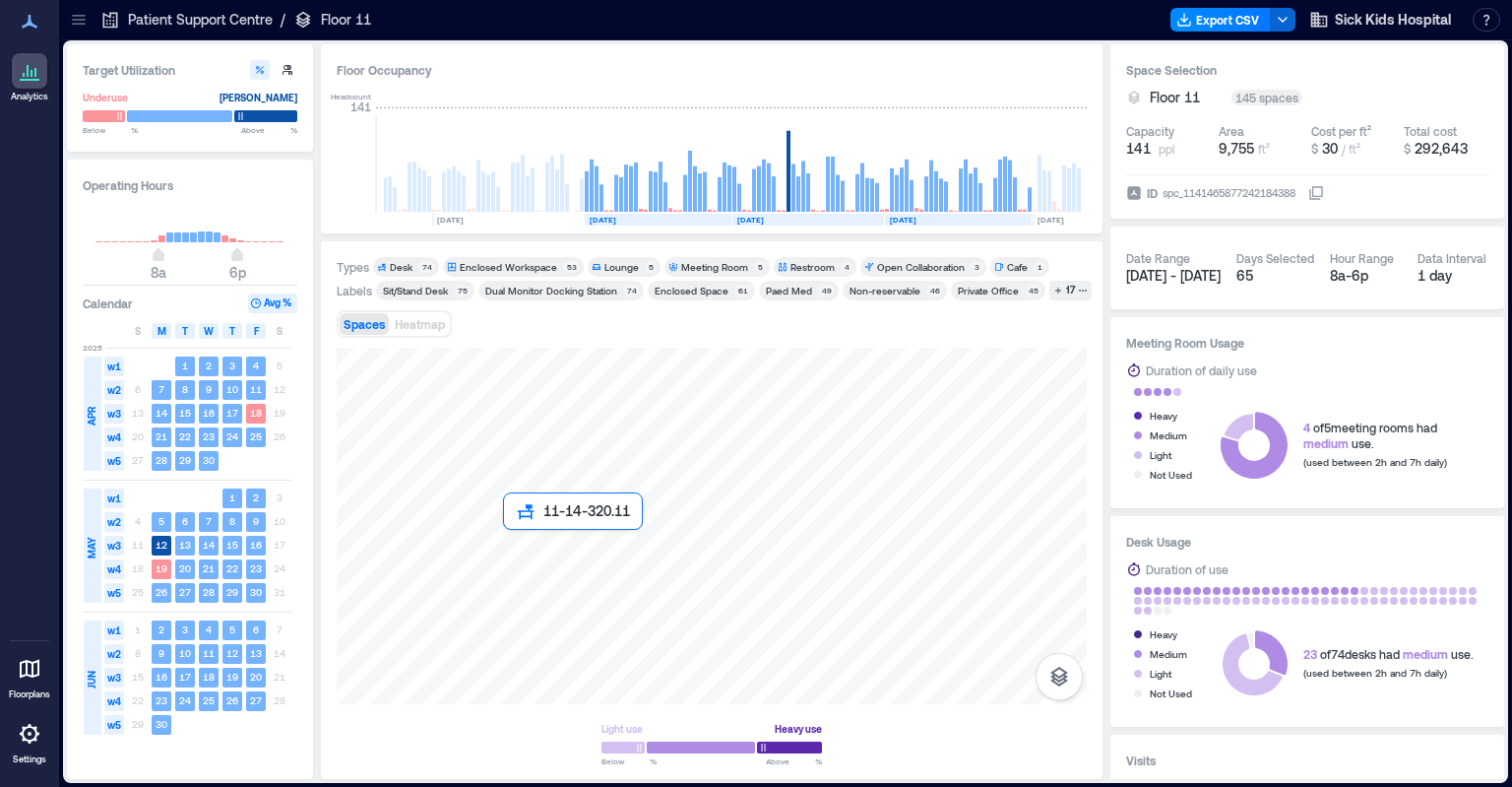 click at bounding box center [712, 526] 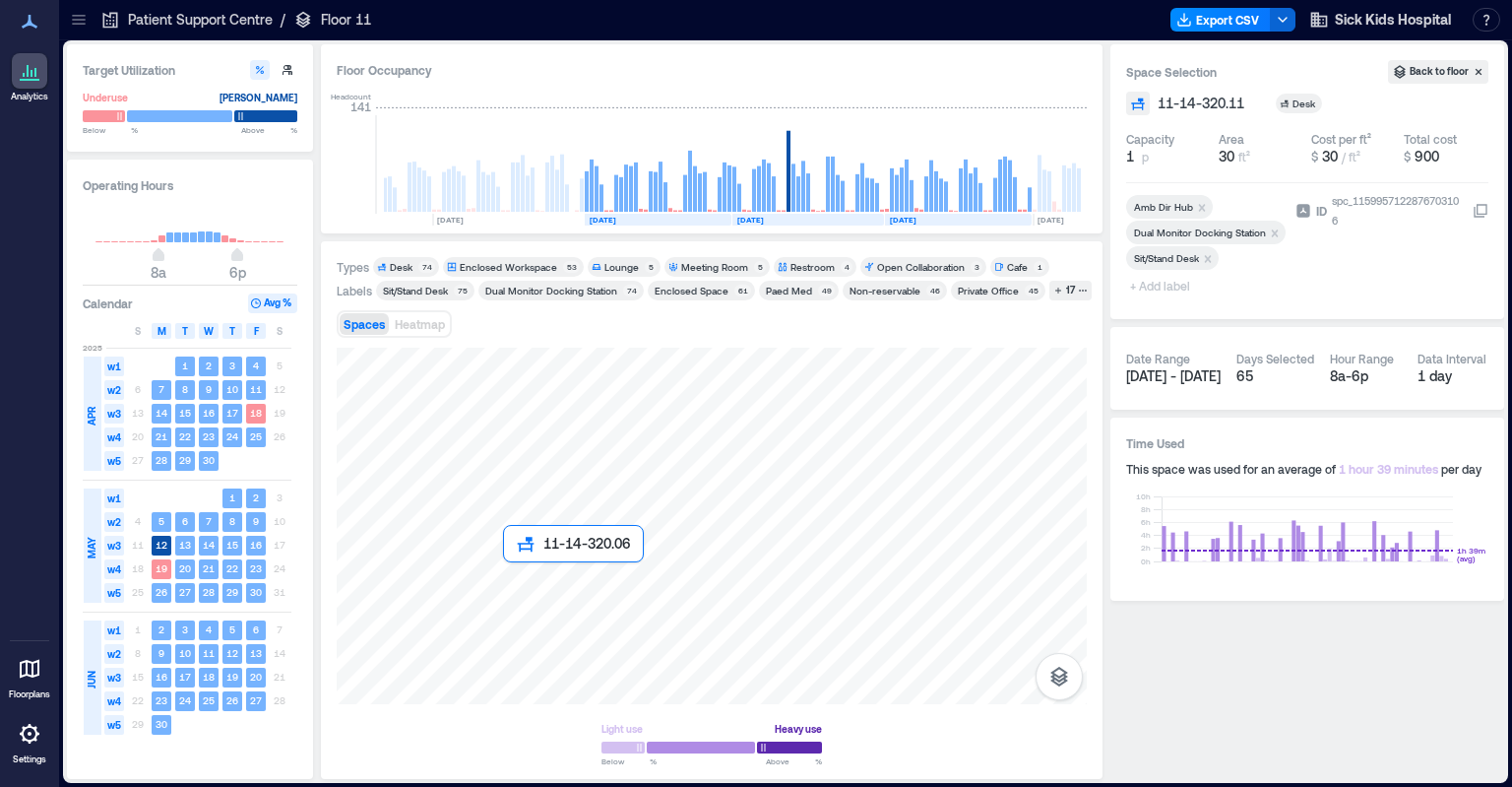 click at bounding box center (712, 526) 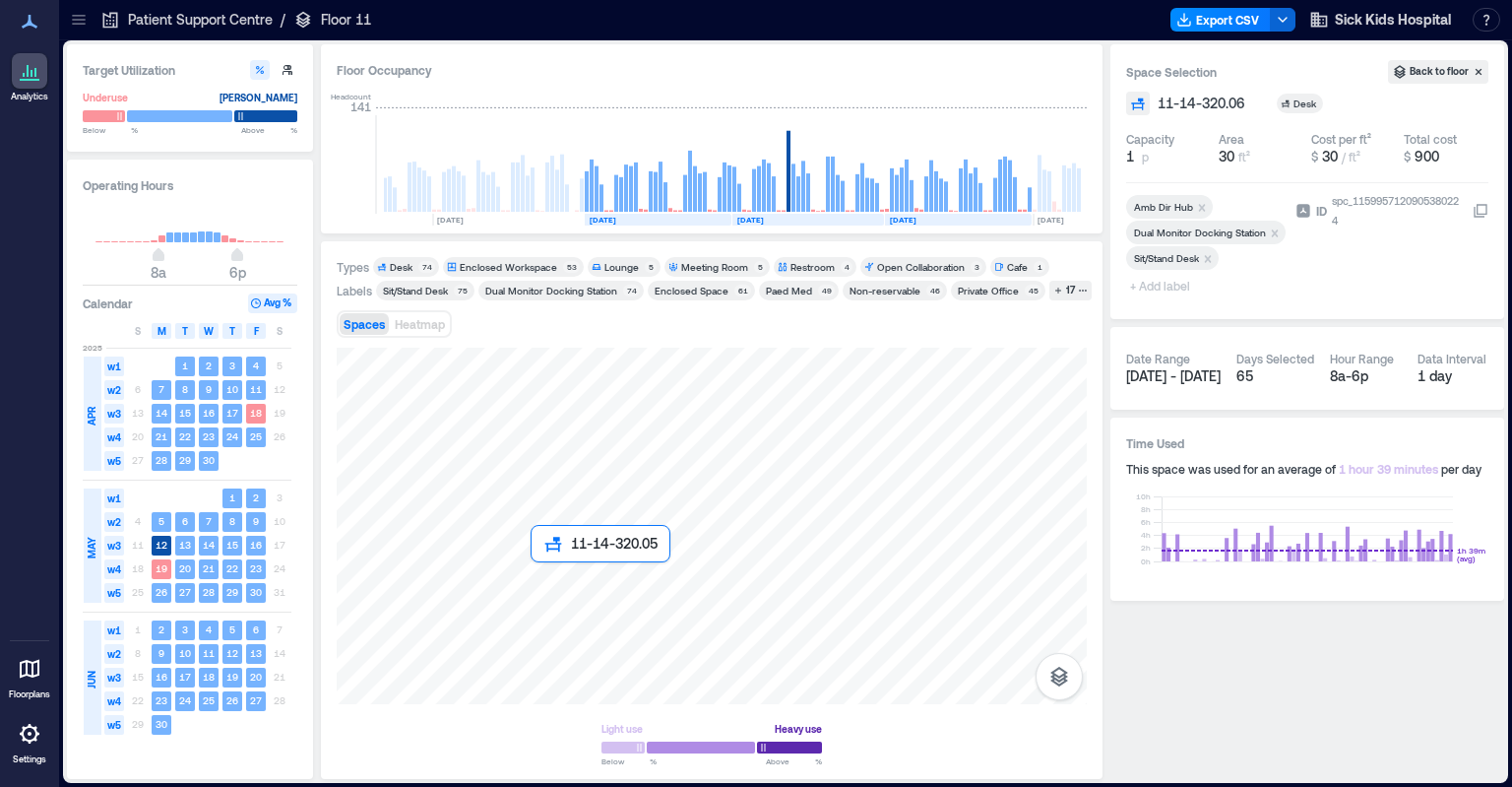 click at bounding box center [712, 526] 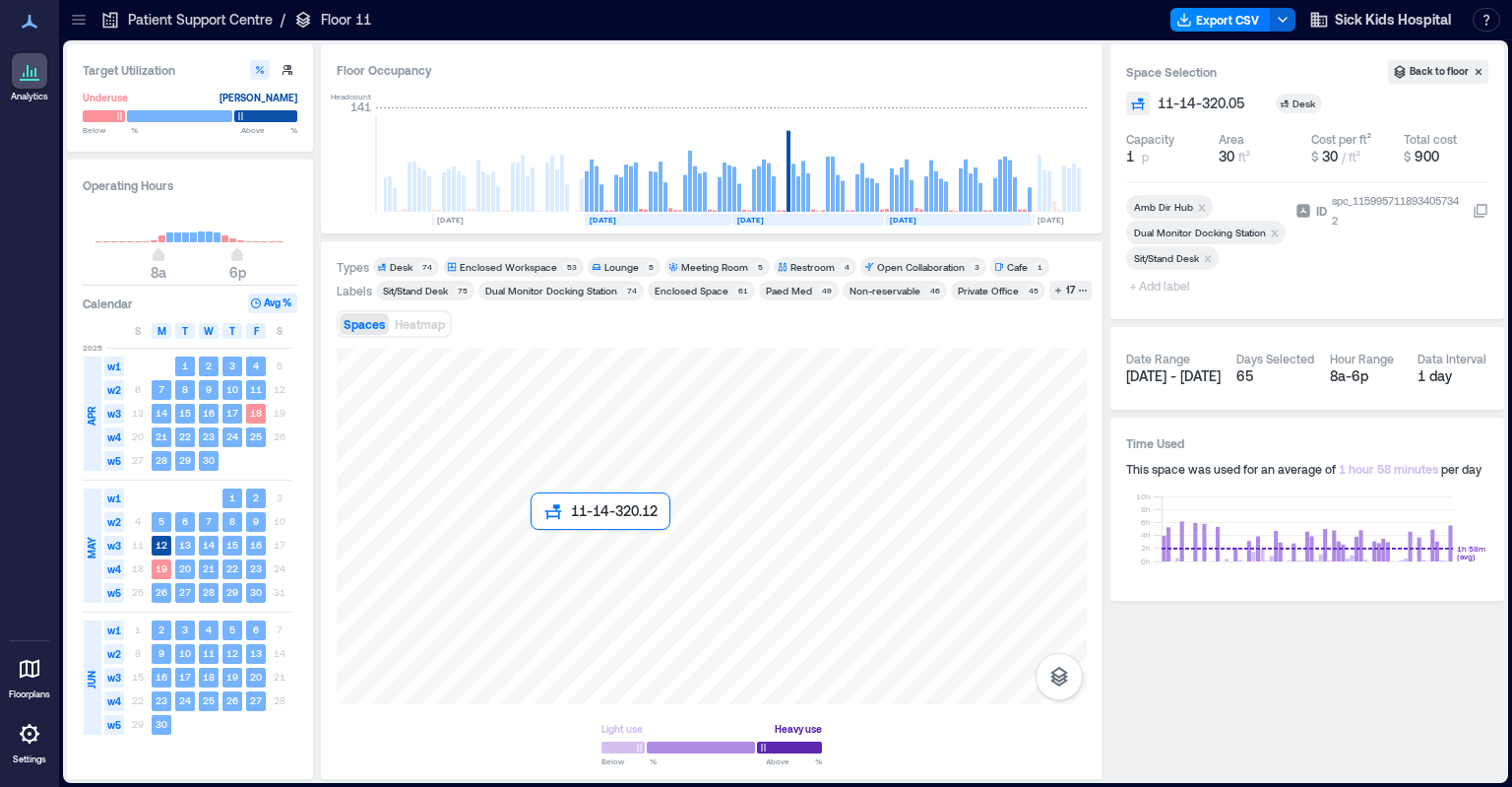 click at bounding box center [712, 526] 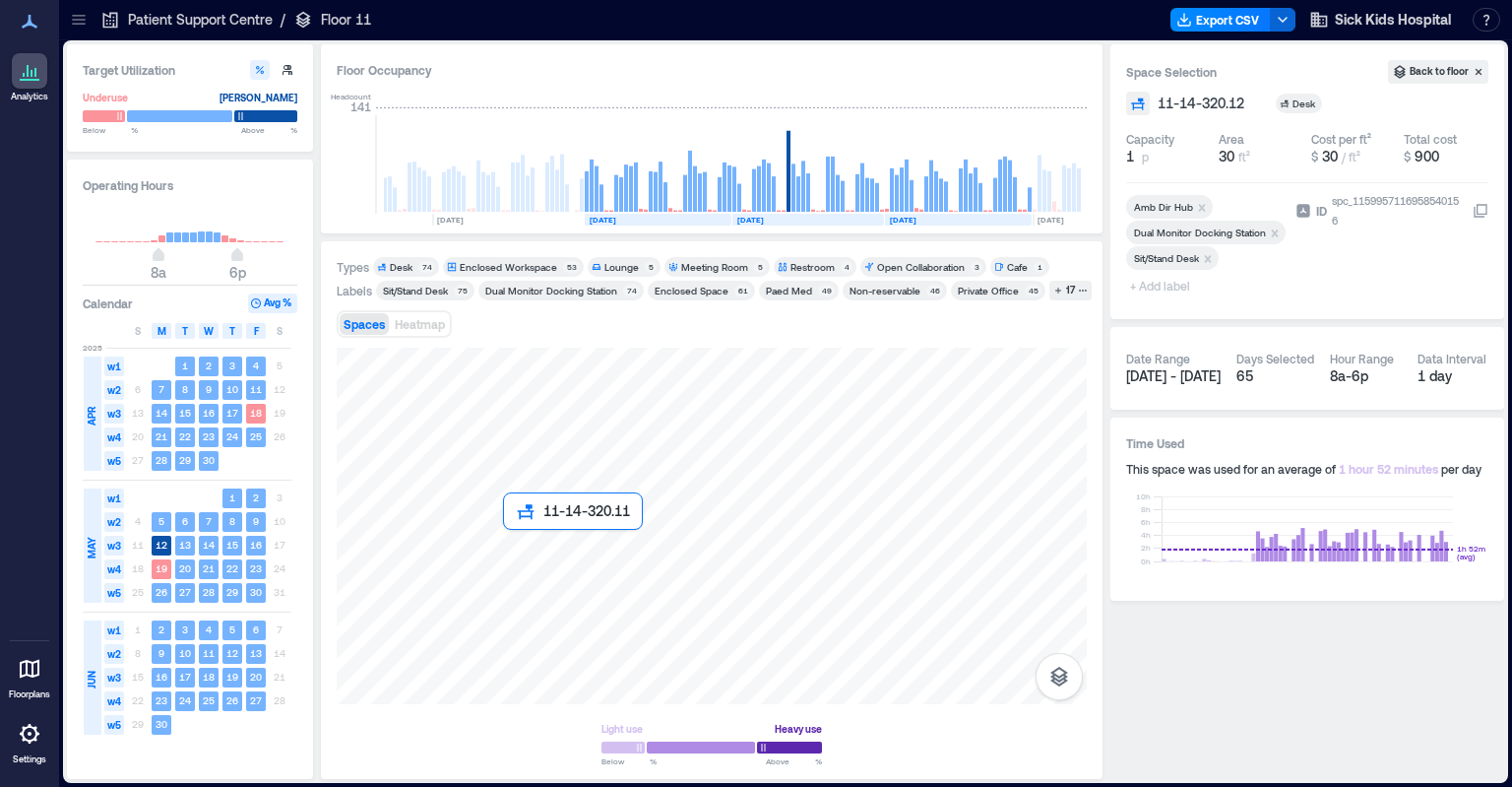 click at bounding box center [712, 526] 